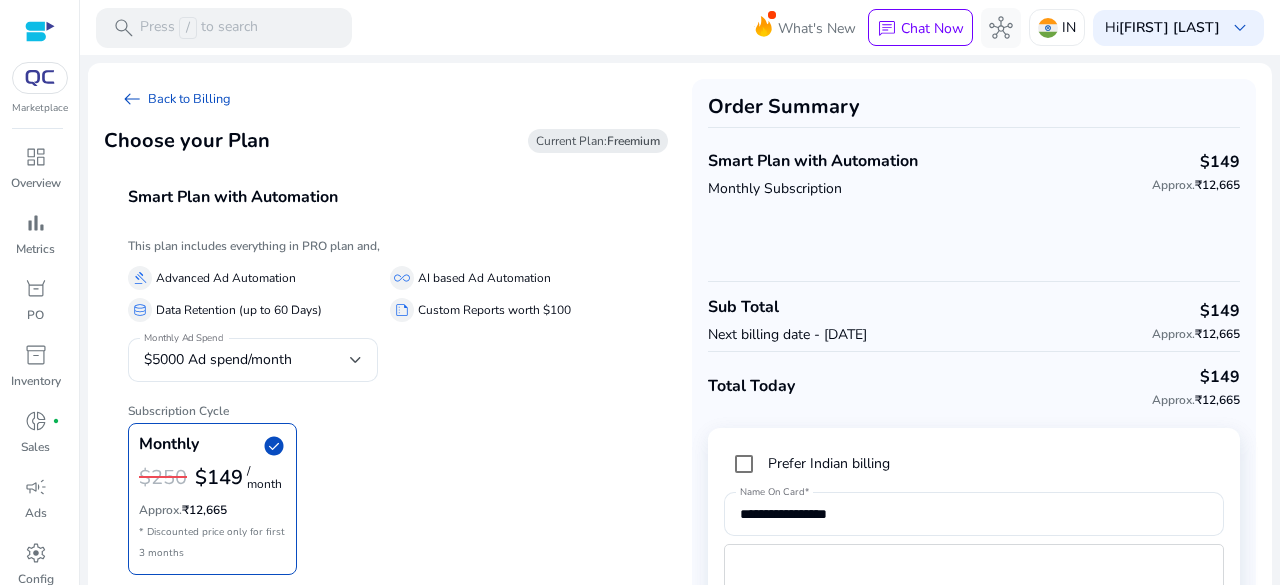 scroll, scrollTop: 0, scrollLeft: 0, axis: both 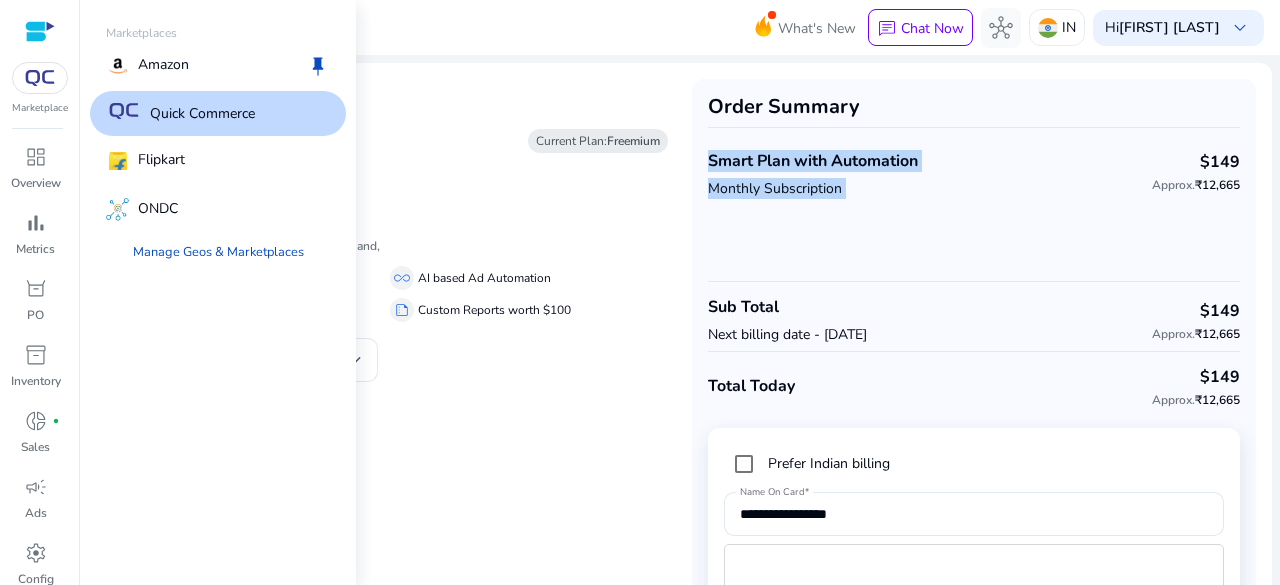 click at bounding box center [40, 78] 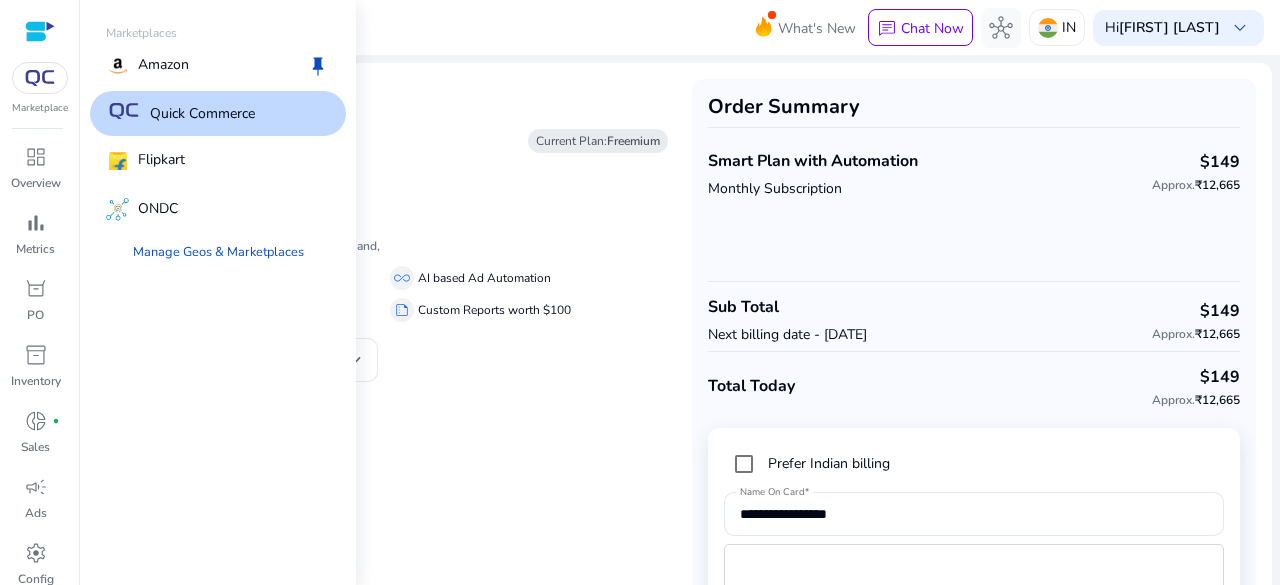 click on "Quick Commerce" at bounding box center (202, 113) 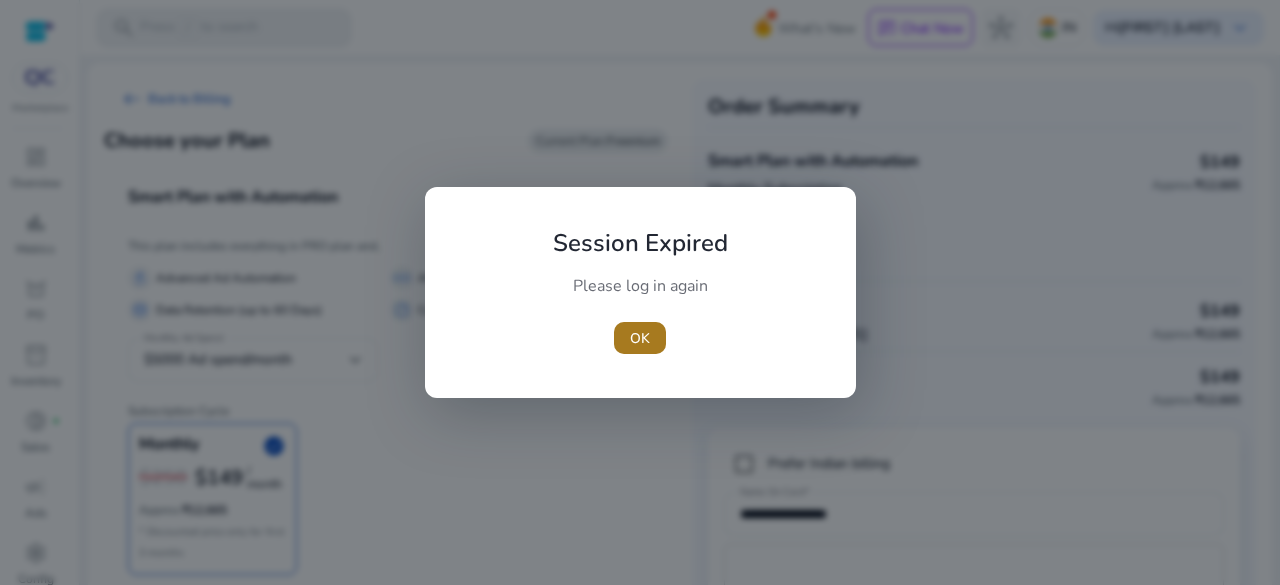 click on "OK" at bounding box center [640, 338] 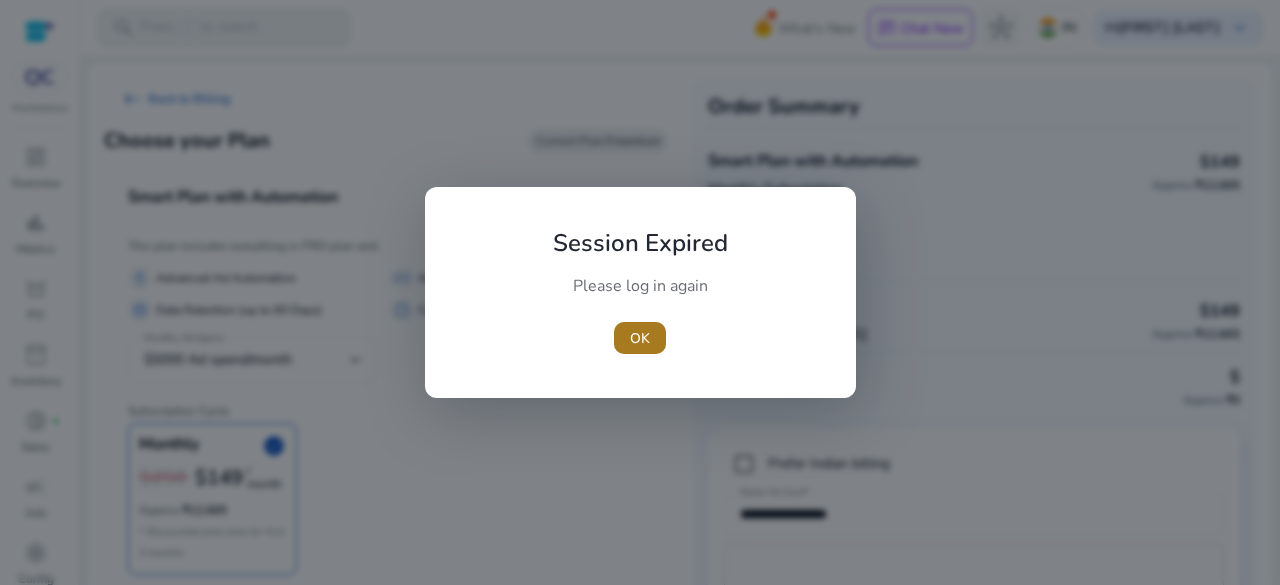 click at bounding box center [640, 338] 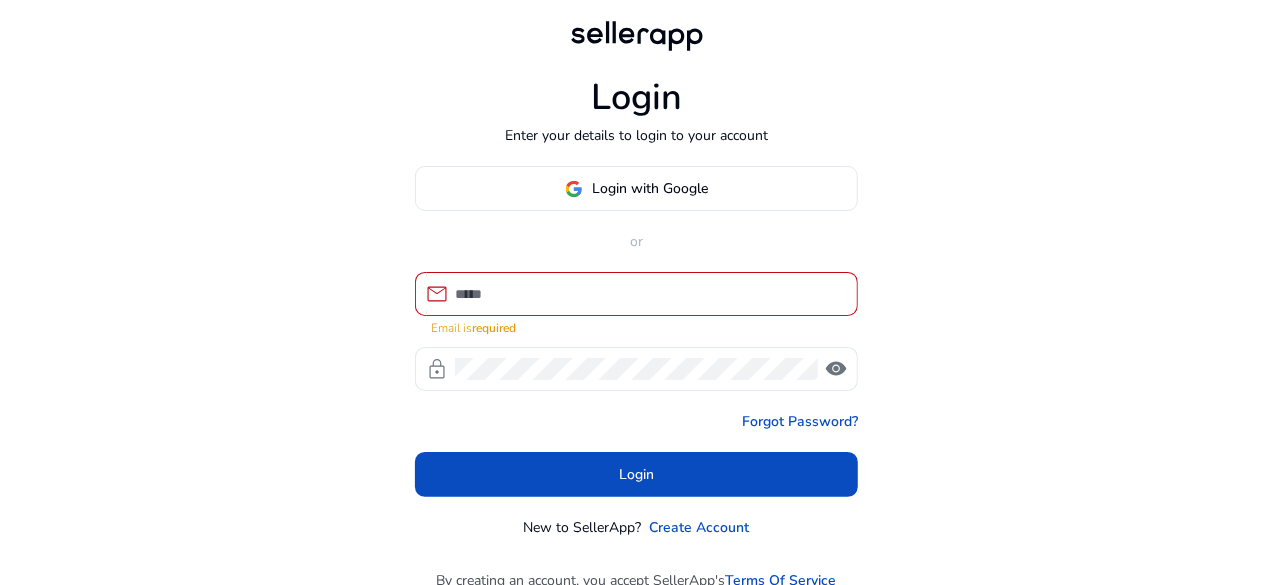 click on "Login with Google or mail Email is required lock visibility Forgot Password? Login New to SellerApp? Create Account" 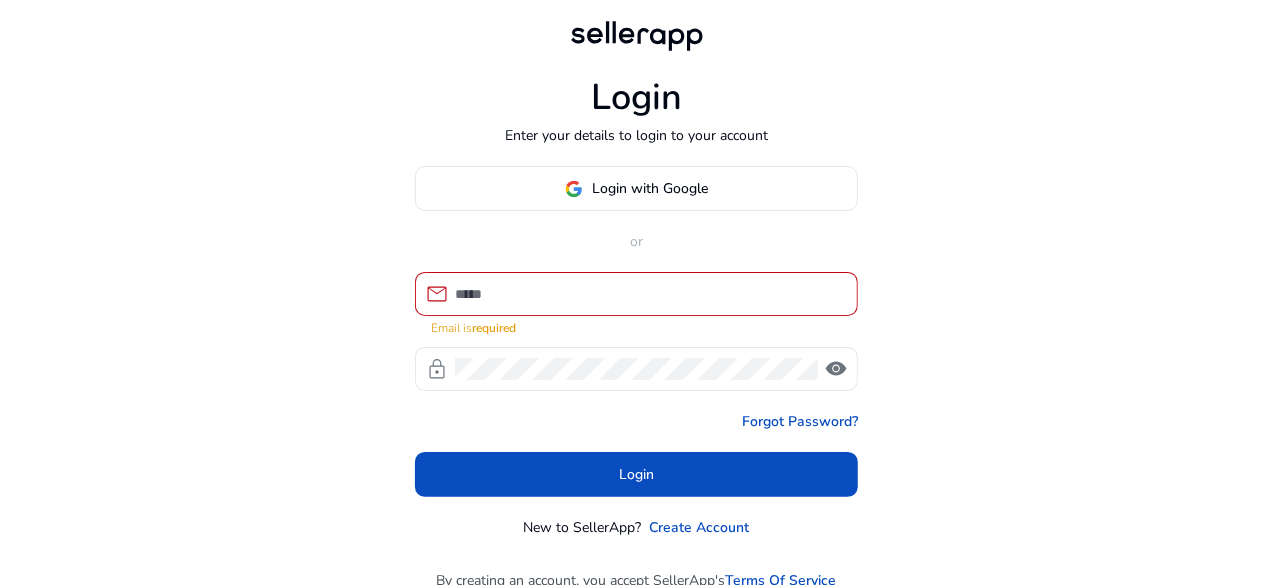 click 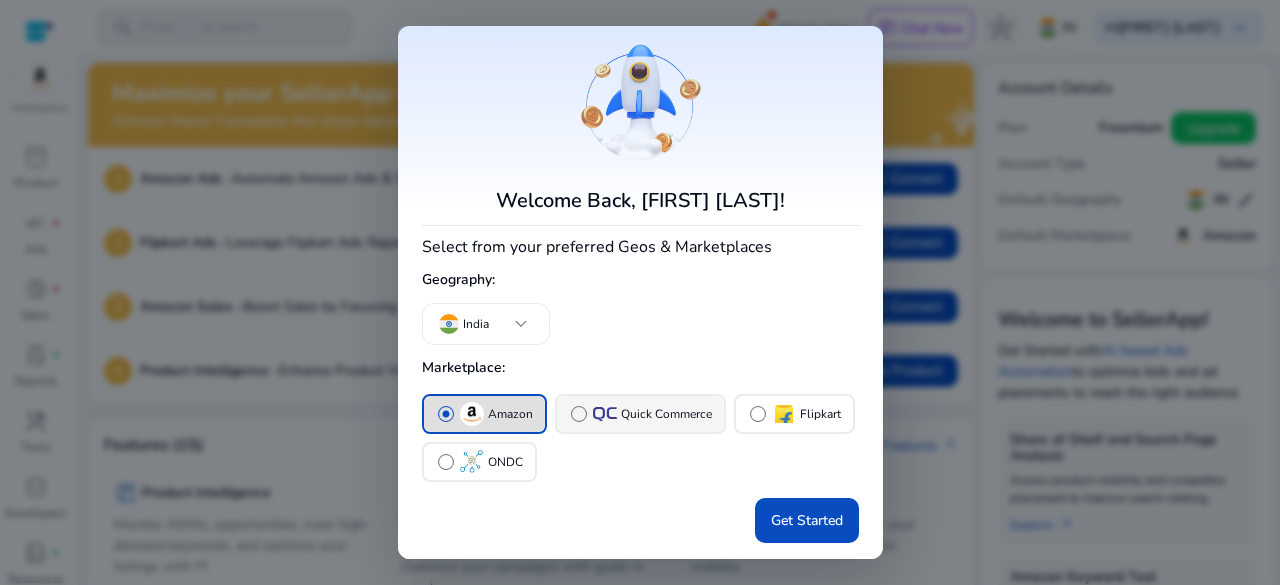 click on "radio_button_unchecked   Quick Commerce" at bounding box center [640, 414] 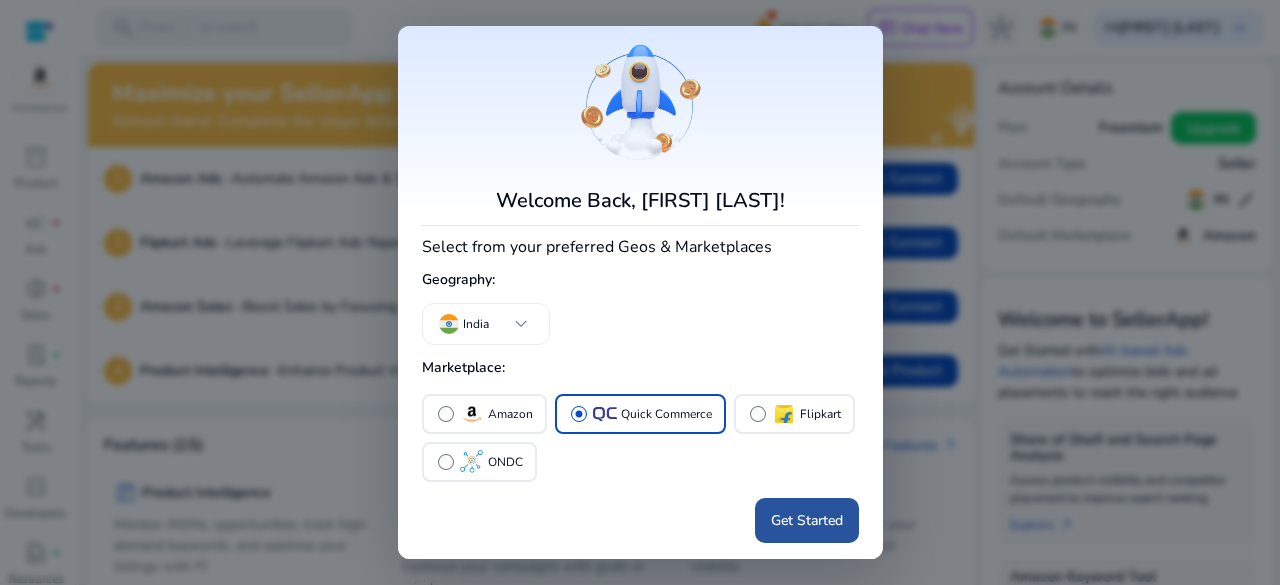 click on "Get Started" at bounding box center (807, 520) 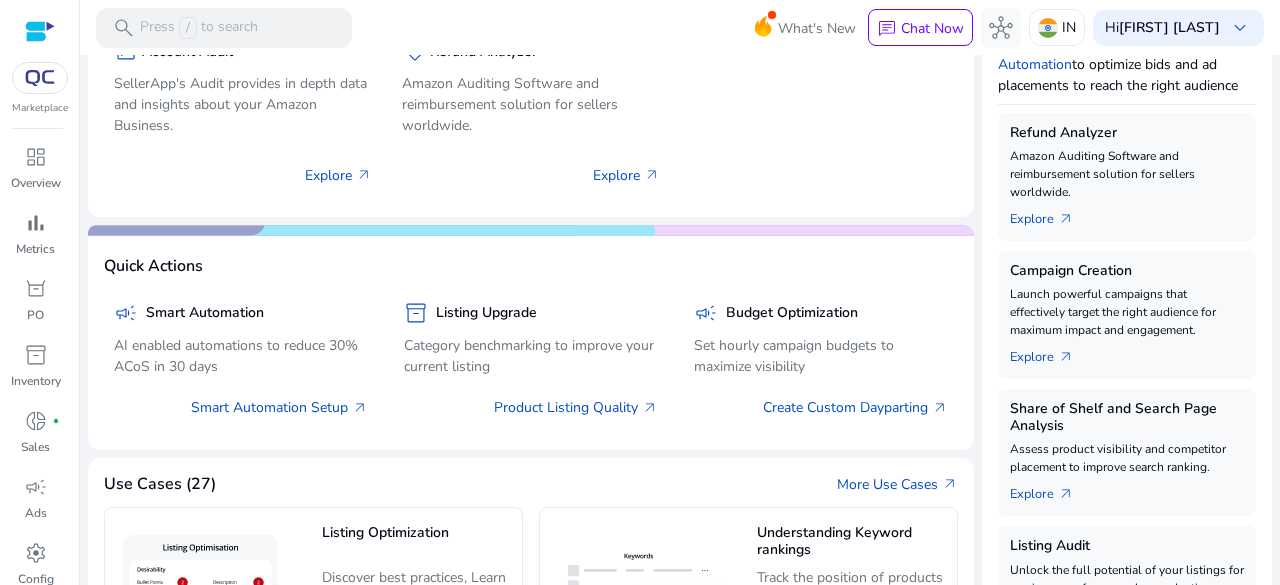 scroll, scrollTop: 600, scrollLeft: 0, axis: vertical 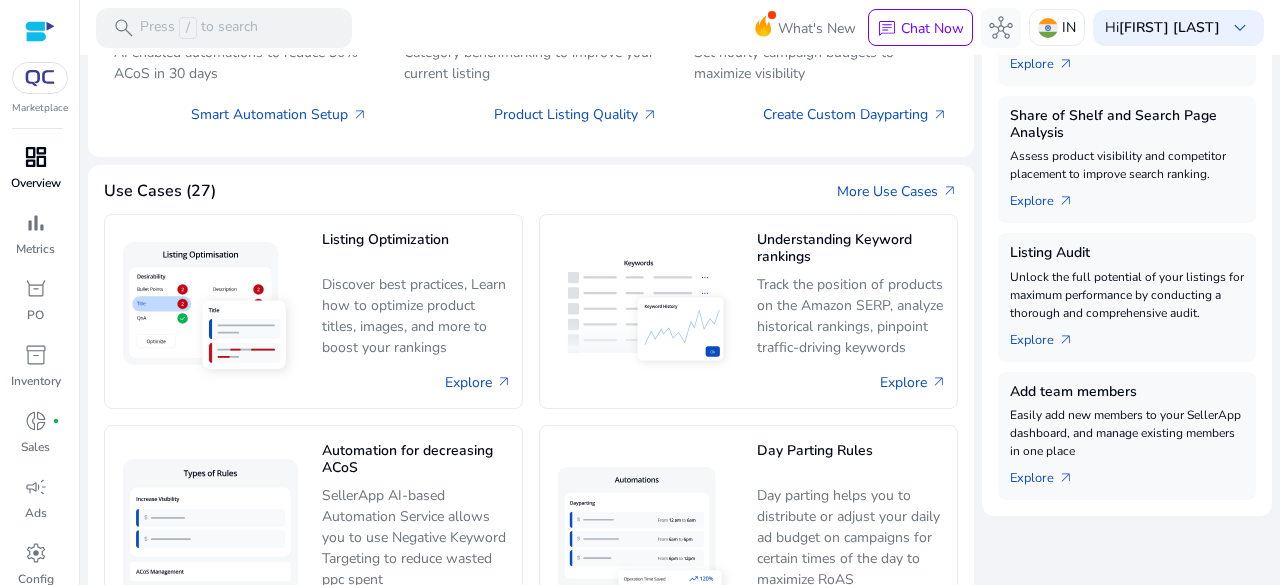 click on "dashboard" at bounding box center (36, 157) 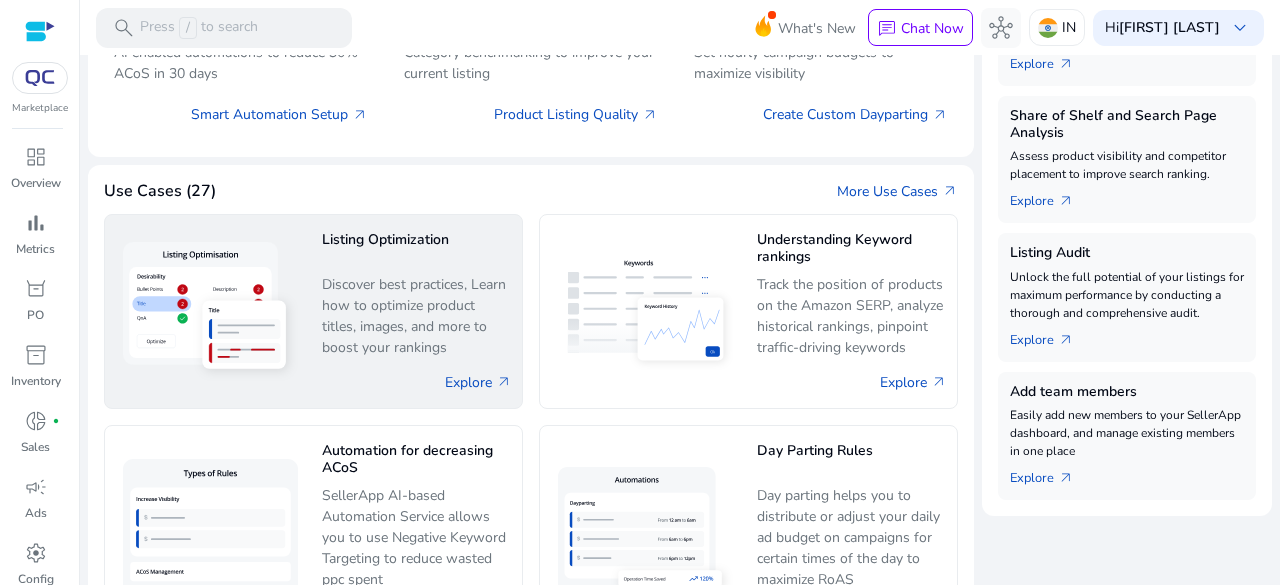 scroll, scrollTop: 0, scrollLeft: 0, axis: both 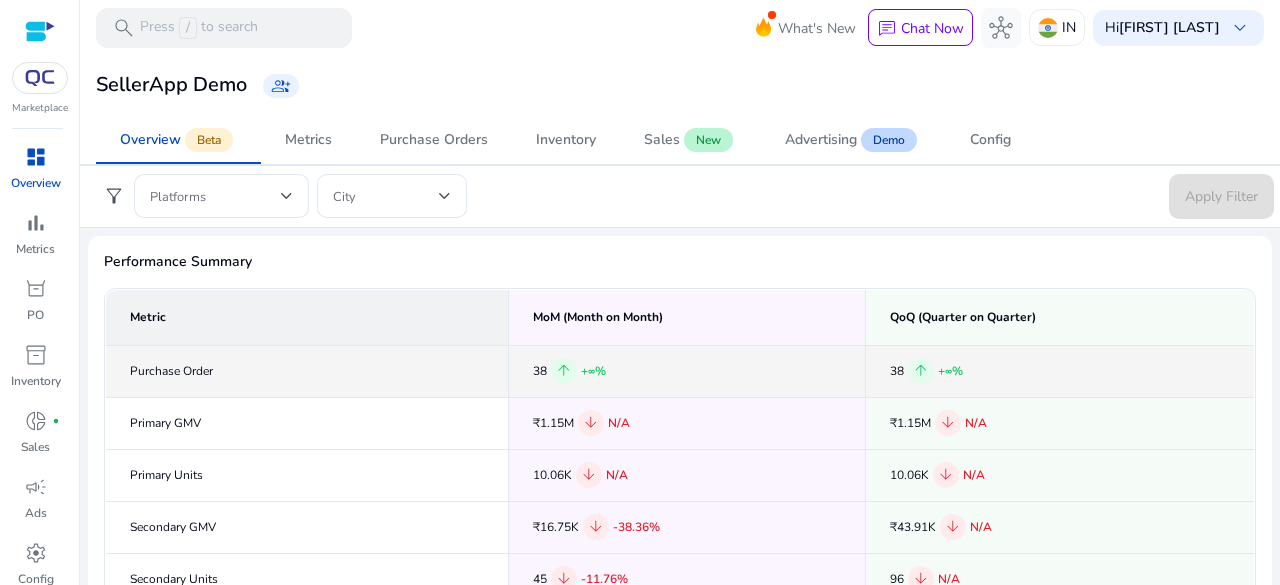 click on "arrow_upward" 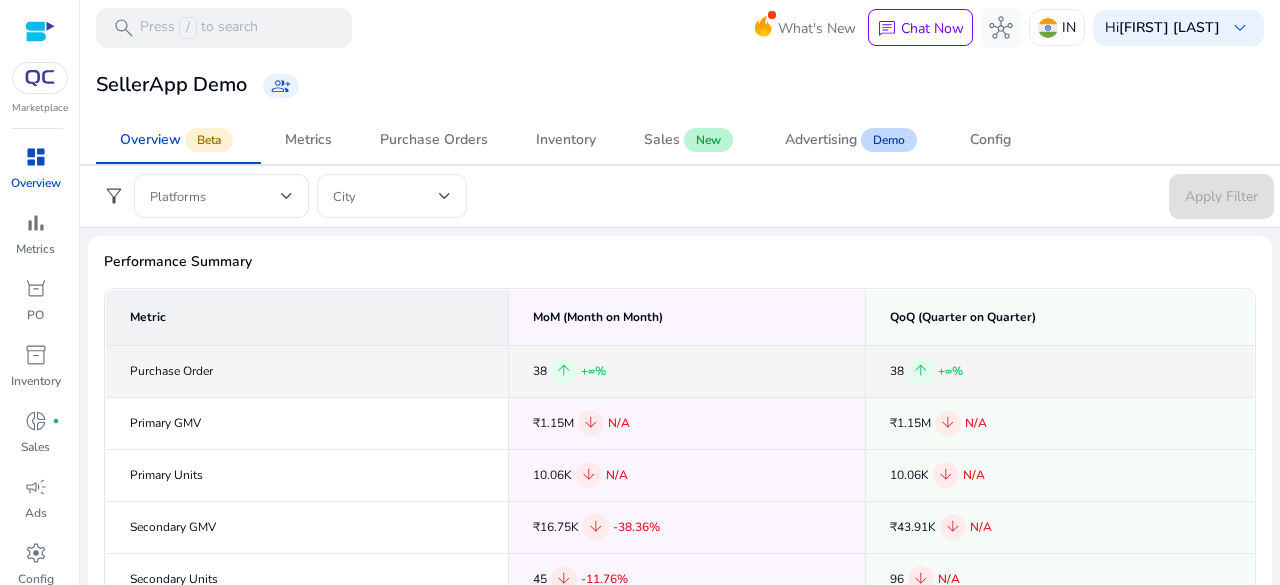 click on "arrow_upward" 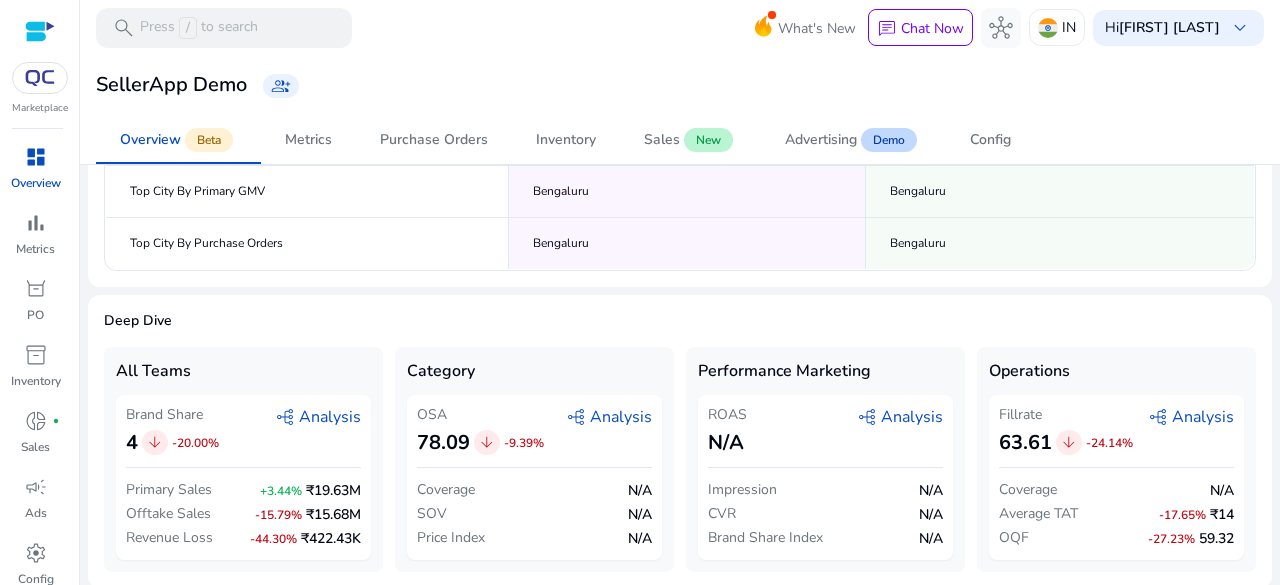 scroll, scrollTop: 0, scrollLeft: 0, axis: both 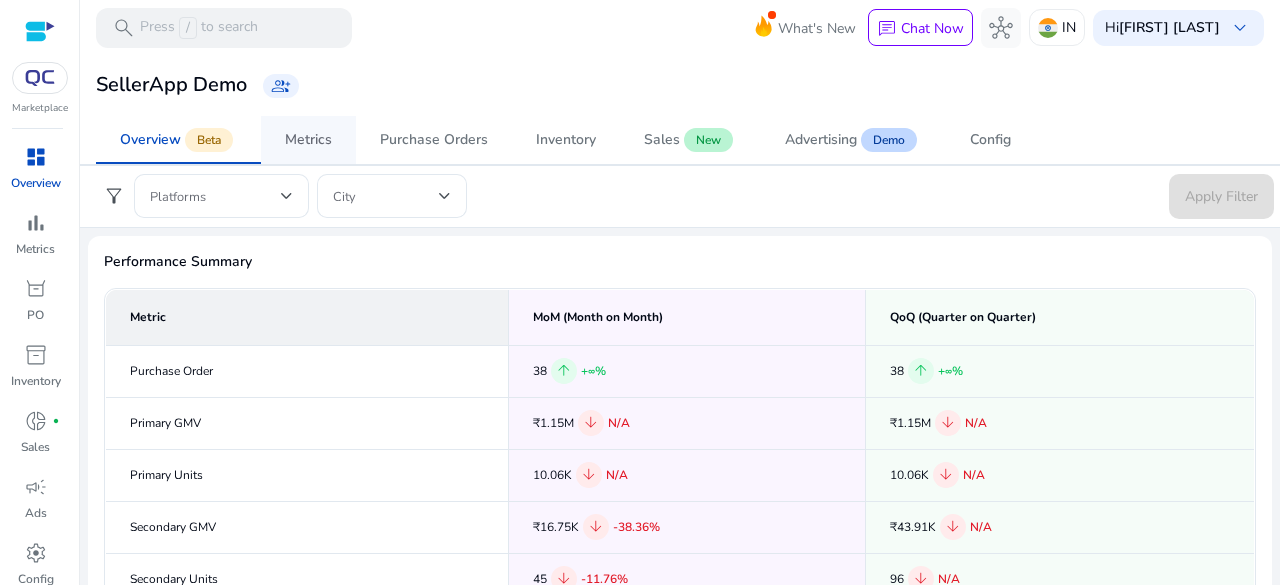 click on "Metrics" at bounding box center [308, 140] 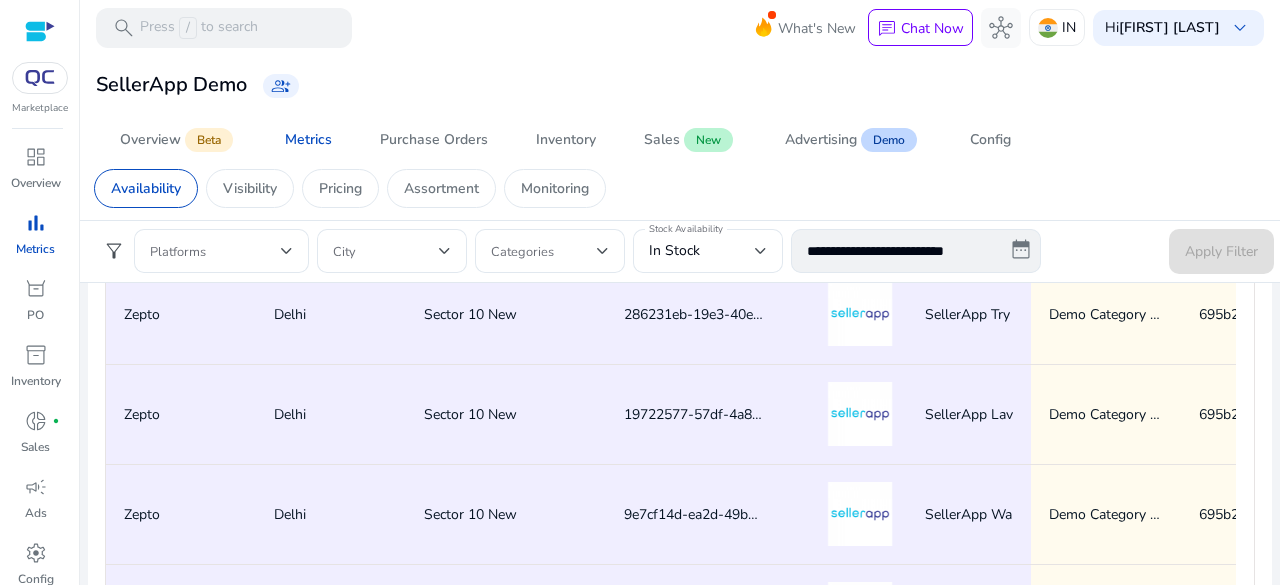 scroll, scrollTop: 1500, scrollLeft: 0, axis: vertical 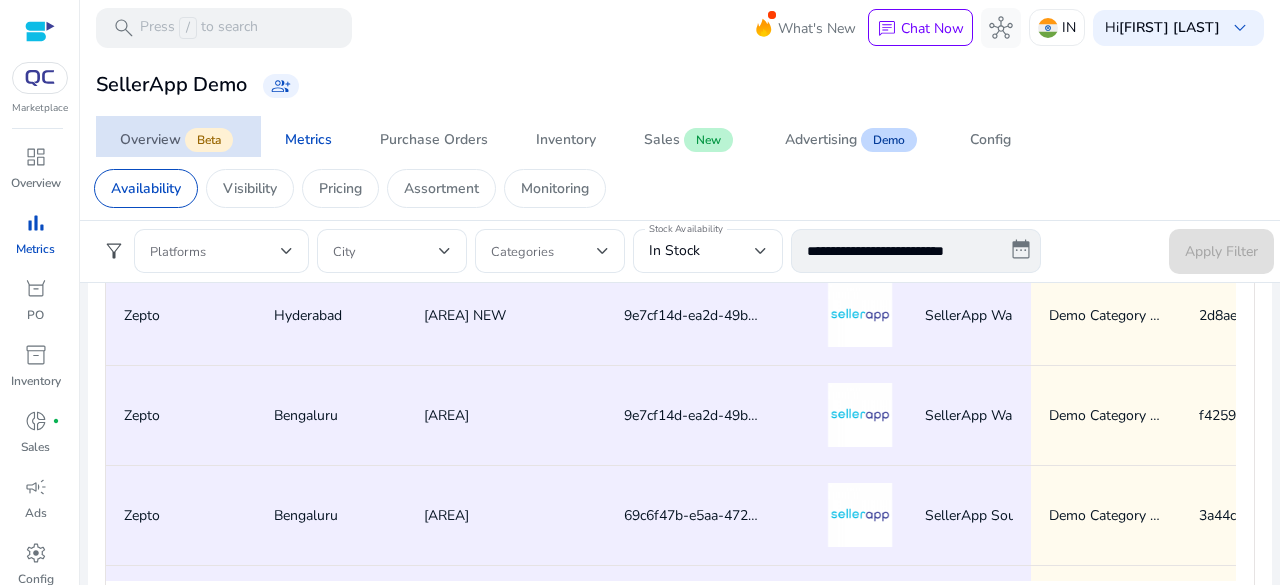 click on "Beta" at bounding box center [207, 140] 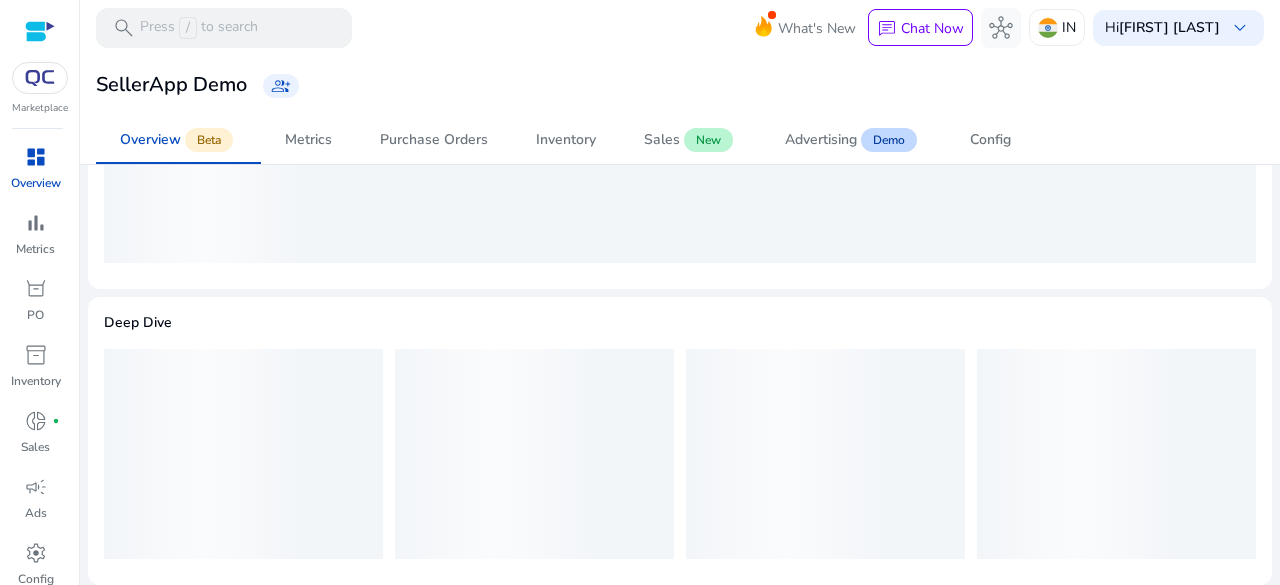 scroll, scrollTop: 0, scrollLeft: 0, axis: both 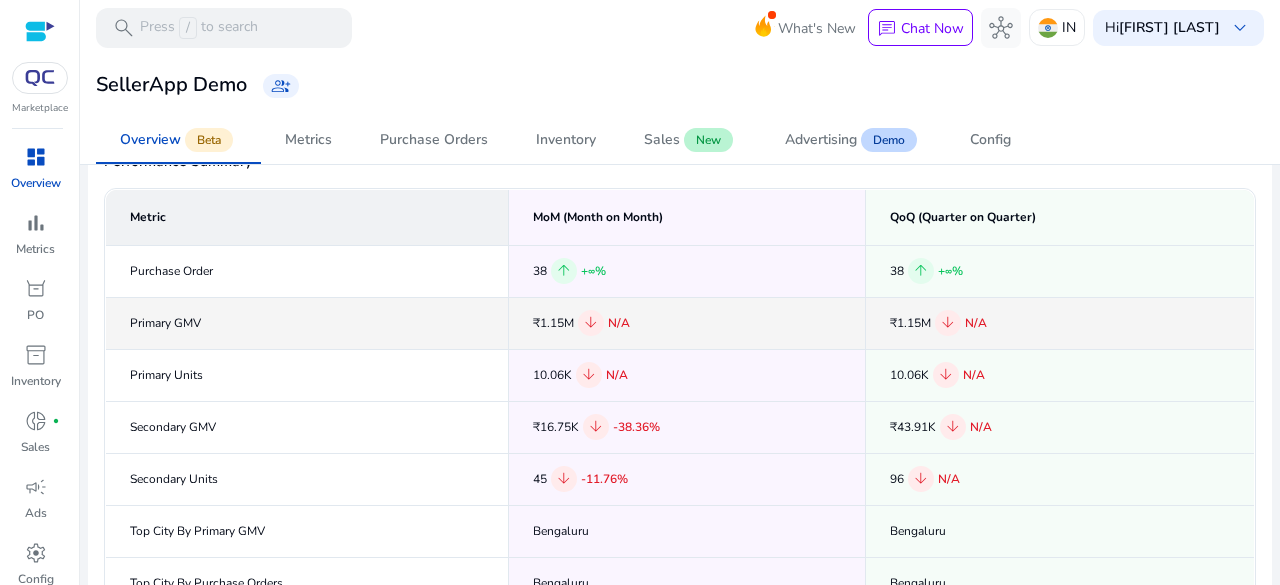 click on "₹1.15M   arrow_downward   N/A" 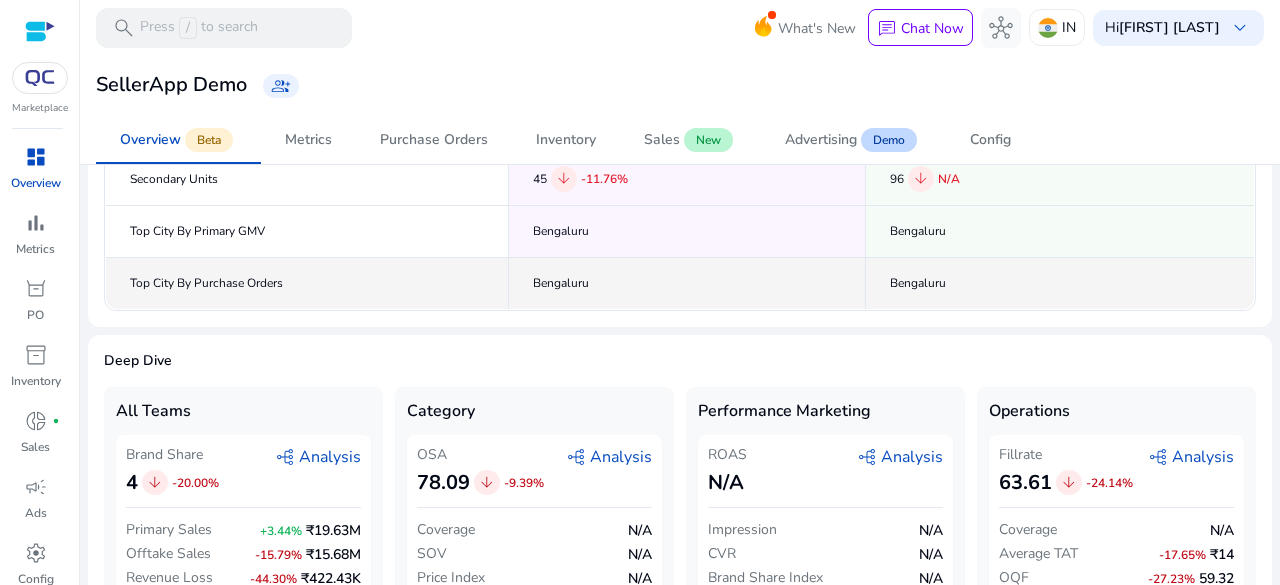 scroll, scrollTop: 440, scrollLeft: 0, axis: vertical 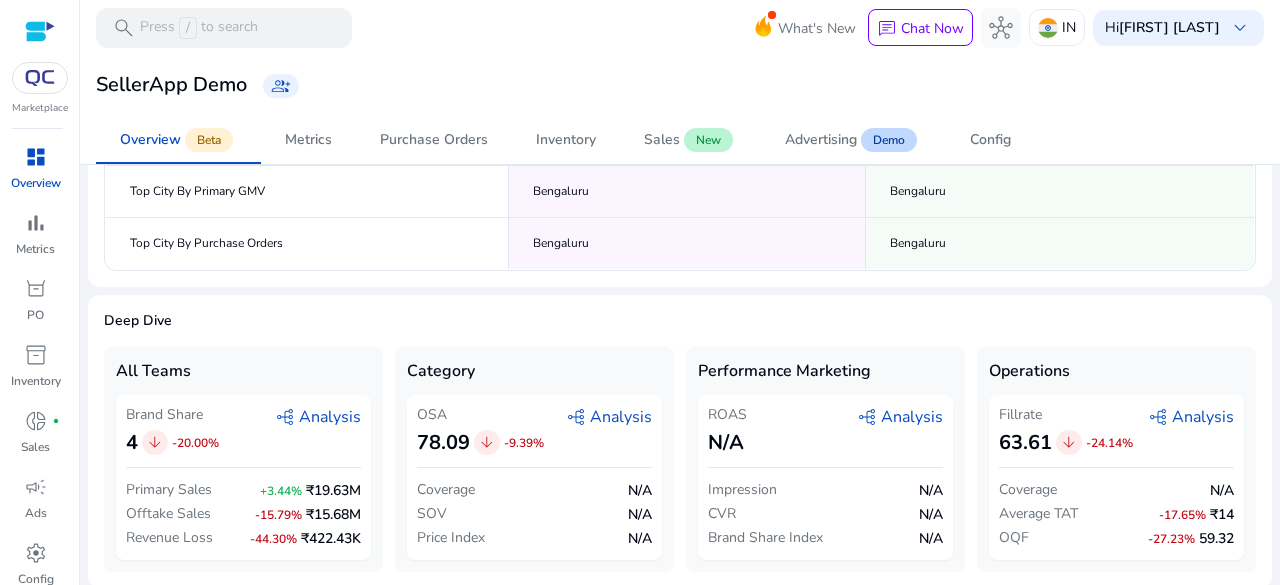 click on "graph_2   Analysis" 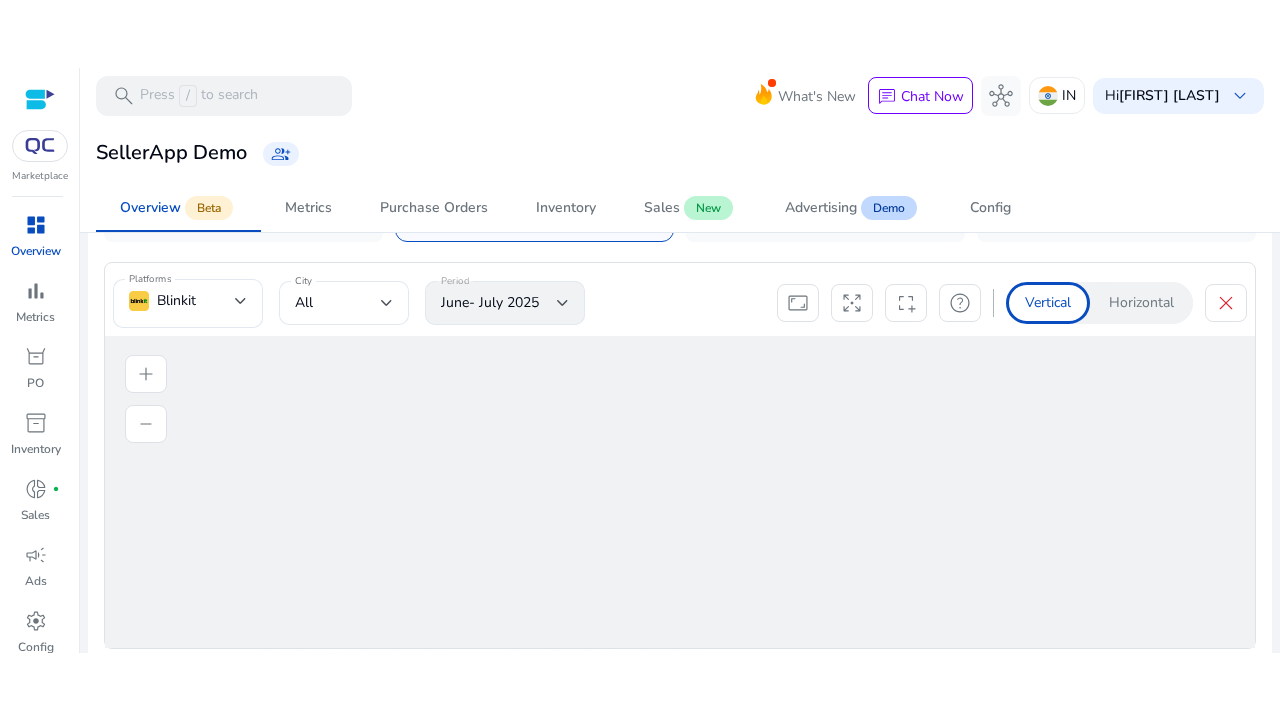 scroll, scrollTop: 846, scrollLeft: 0, axis: vertical 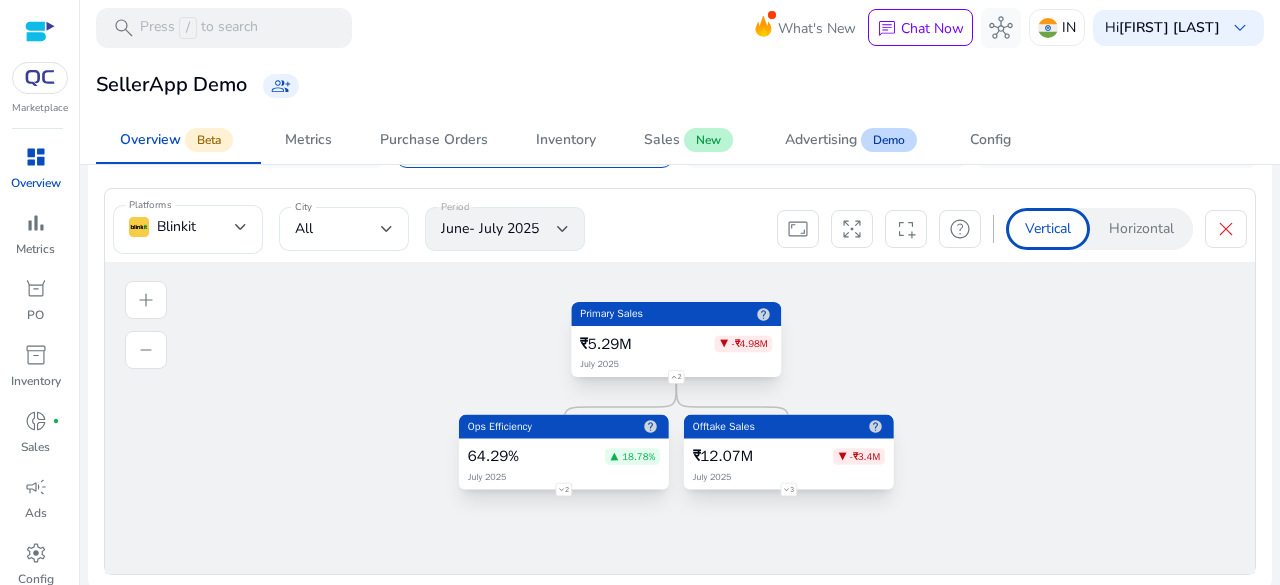 click on "Primary Sales
help
₹5.29M
▼ -₹4.98M
July 2025
2
Ops Efficiency
help
64.29%
▲ 18.78%
July 2025
2
Offtake Sales
help" 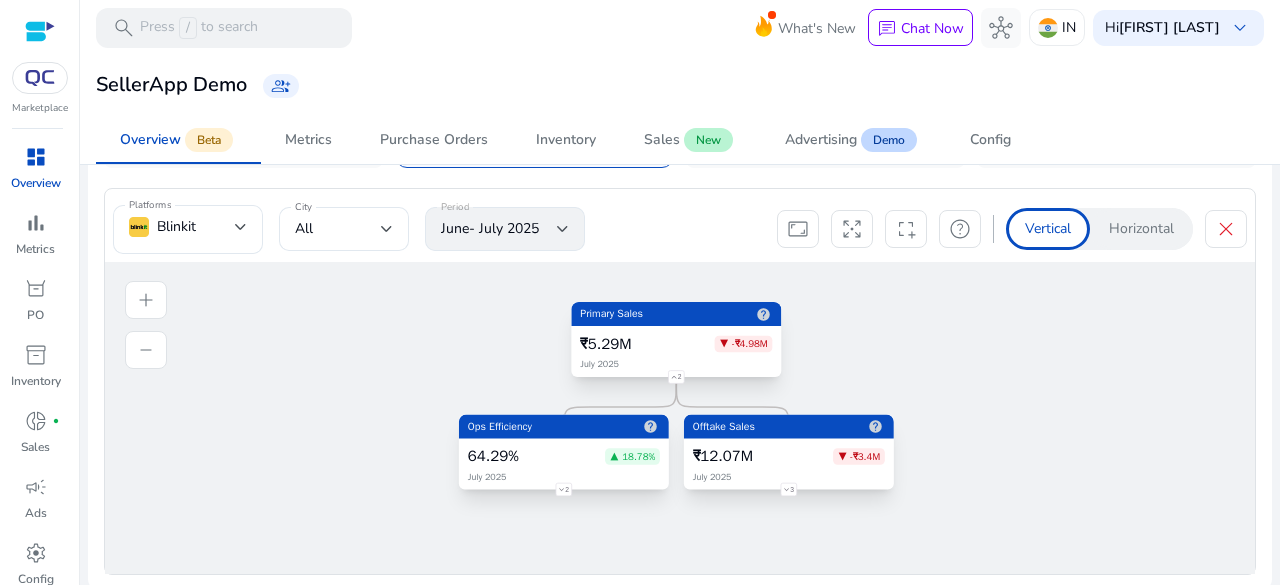 click on "arrows_output" 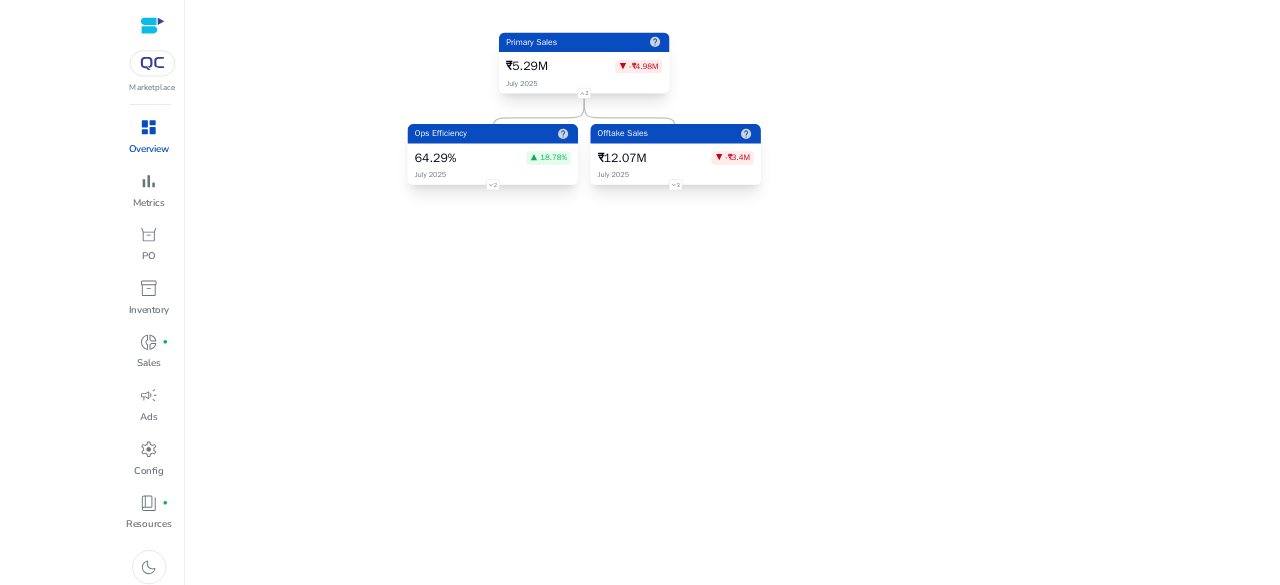 scroll, scrollTop: 846, scrollLeft: 0, axis: vertical 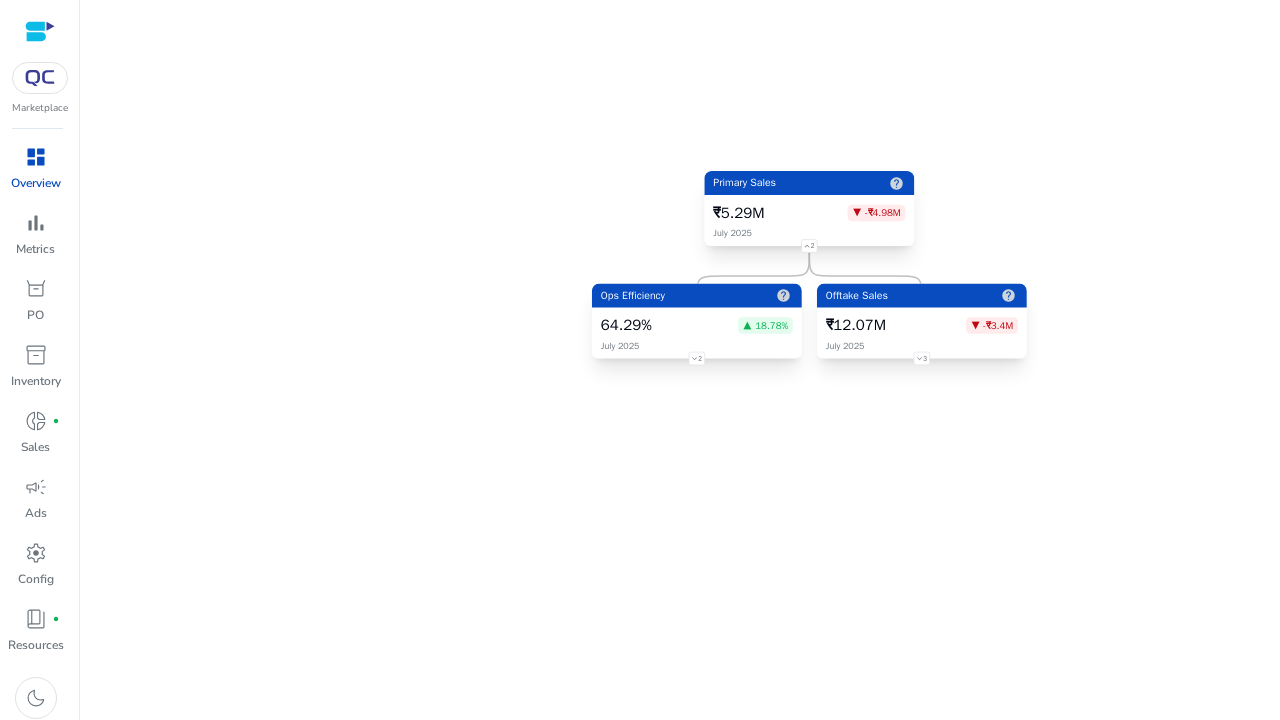 drag, startPoint x: 639, startPoint y: 211, endPoint x: 736, endPoint y: 224, distance: 97.867256 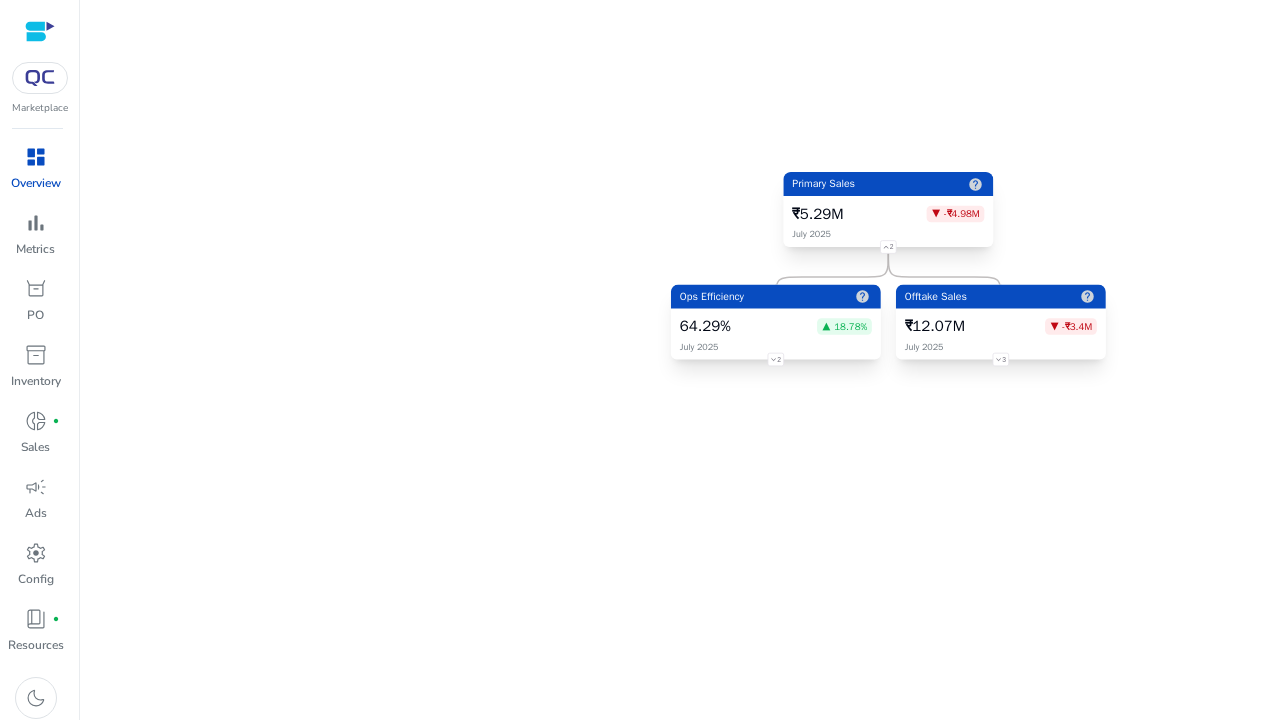 drag, startPoint x: 736, startPoint y: 224, endPoint x: 831, endPoint y: 234, distance: 95.524864 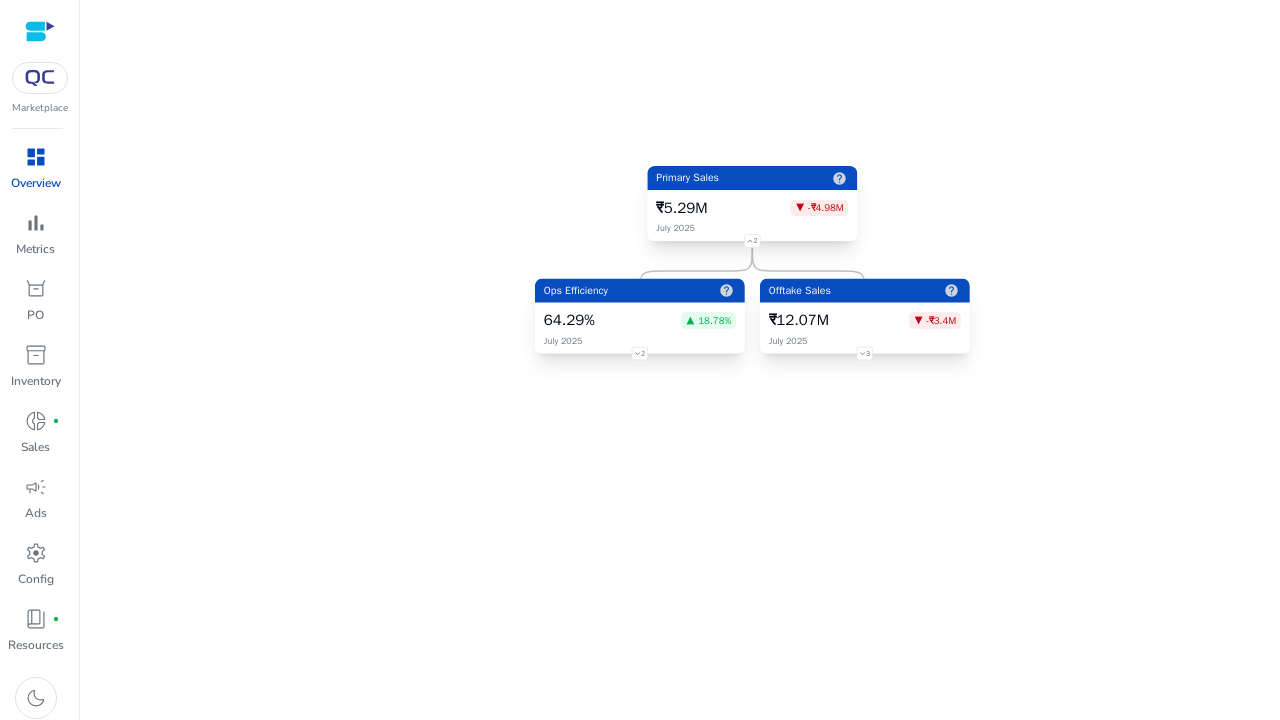 drag, startPoint x: 831, startPoint y: 234, endPoint x: 672, endPoint y: 225, distance: 159.25452 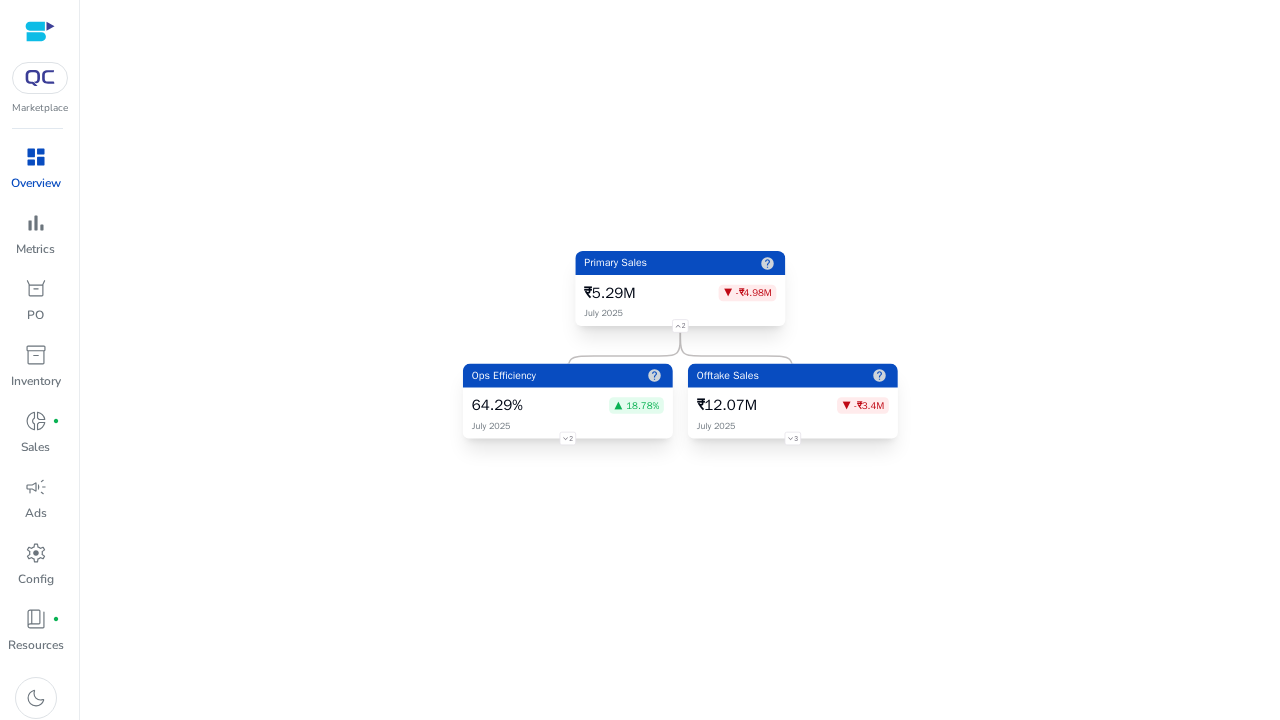 drag, startPoint x: 770, startPoint y: 227, endPoint x: 718, endPoint y: 314, distance: 101.35581 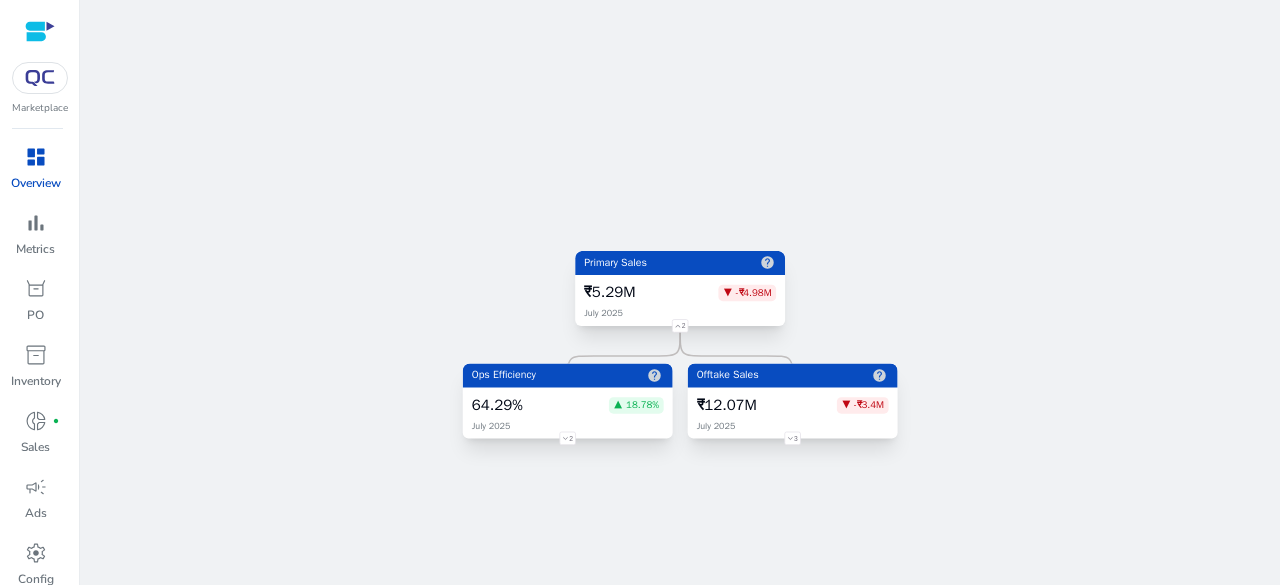 scroll, scrollTop: 0, scrollLeft: 0, axis: both 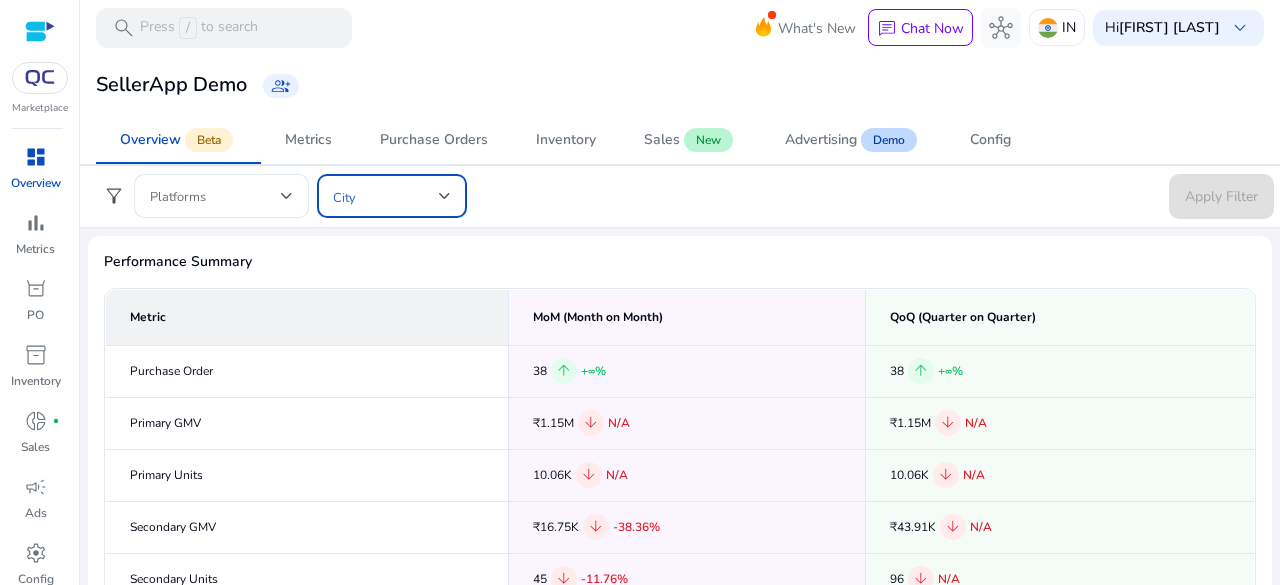 click at bounding box center [445, 196] 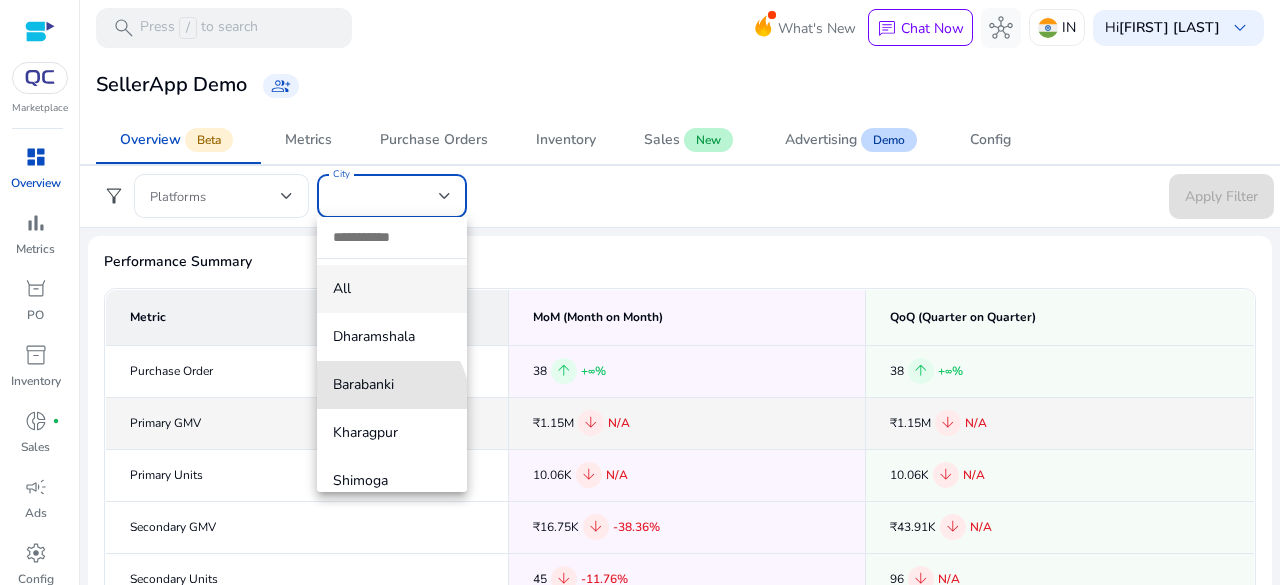 click on "Barabanki" at bounding box center (392, 385) 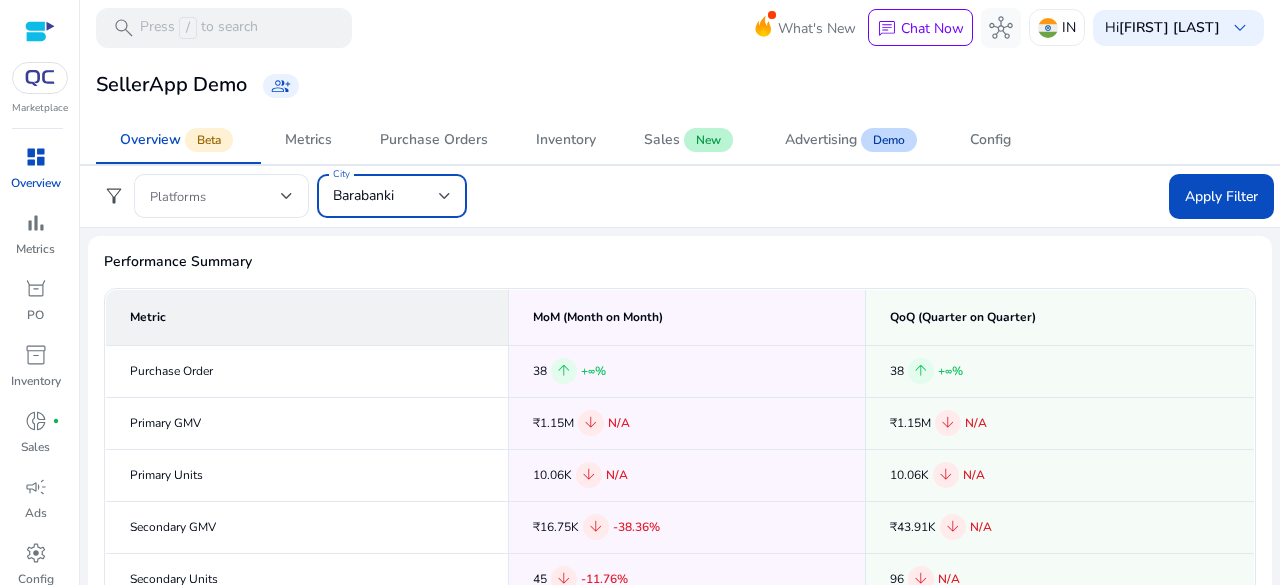 click on "Barabanki" at bounding box center (363, 195) 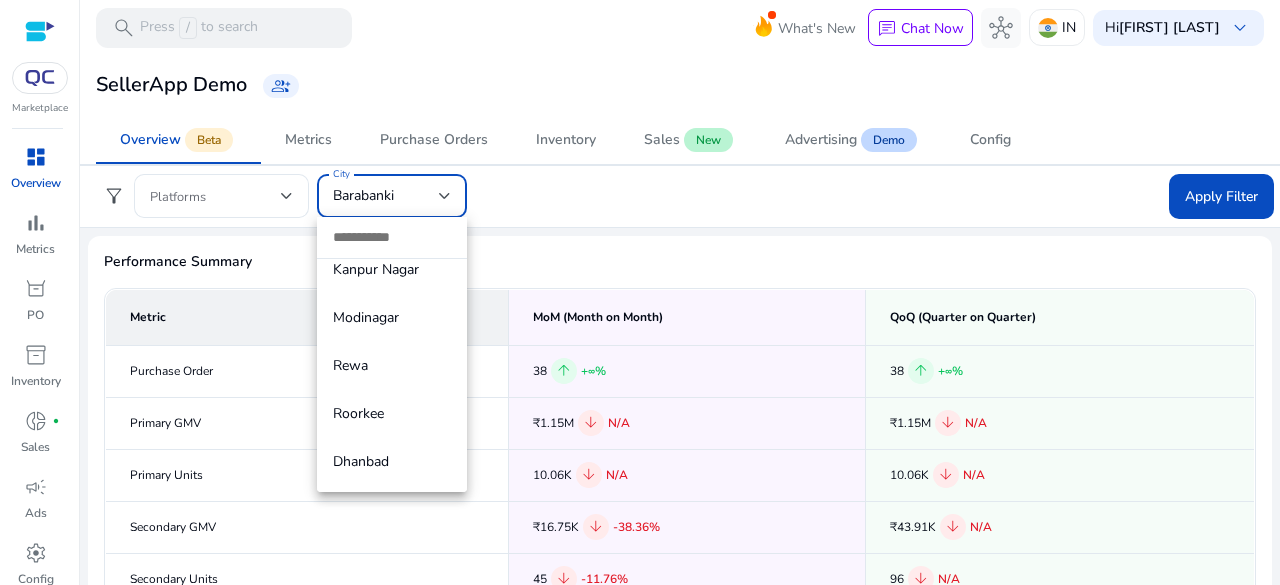 scroll, scrollTop: 5700, scrollLeft: 0, axis: vertical 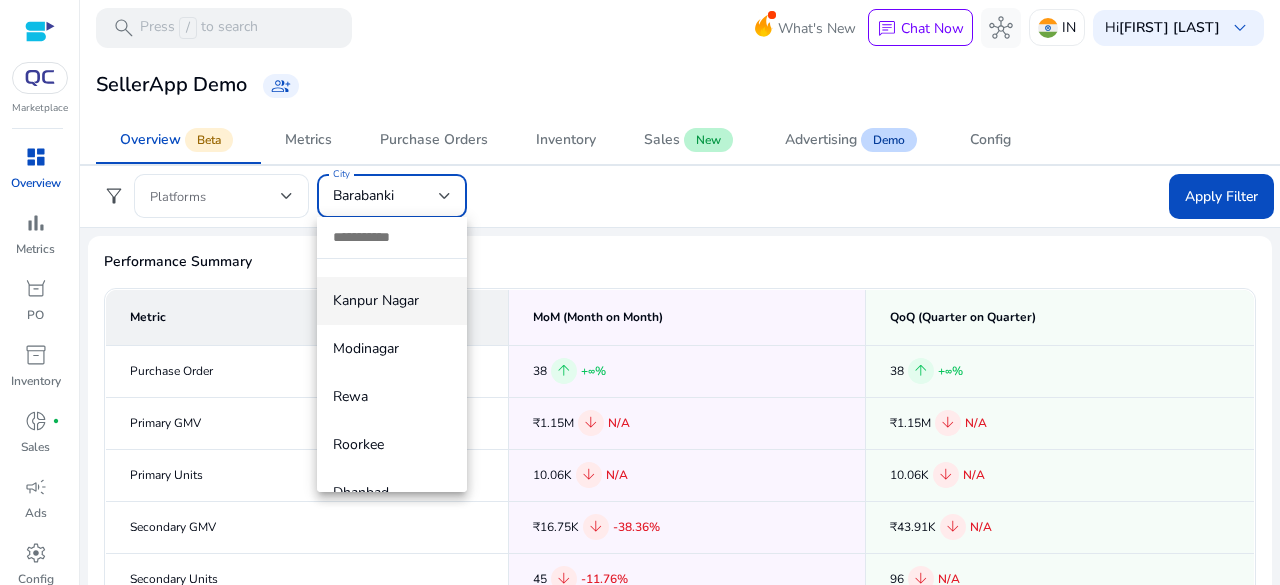 click on "Kanpur Nagar" at bounding box center [392, 301] 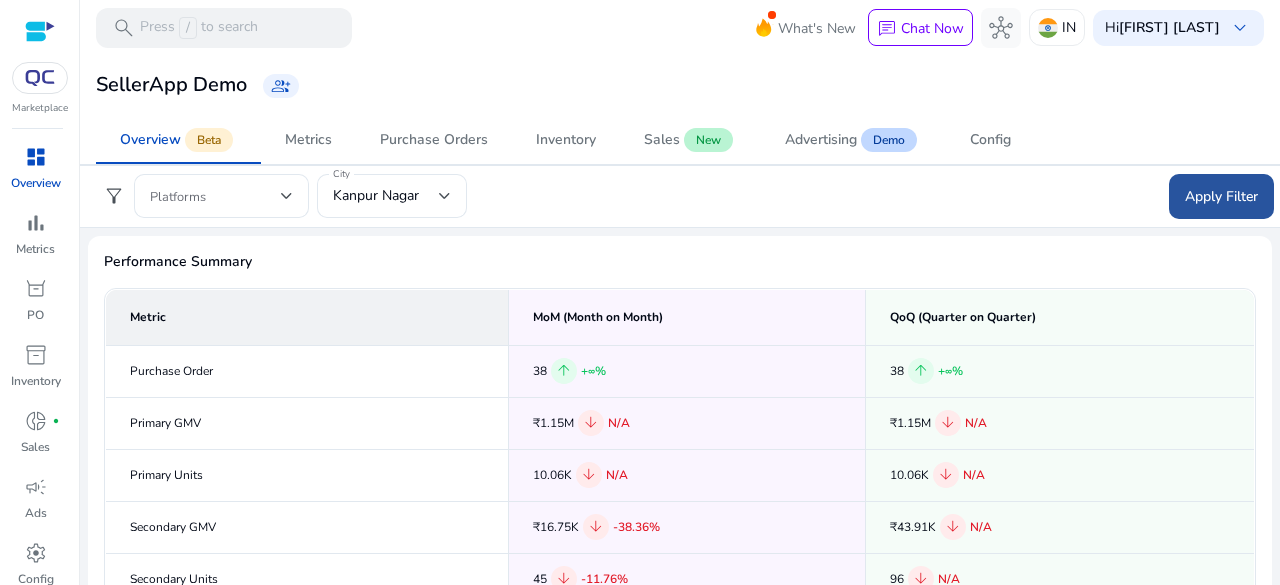 click on "Apply Filter" 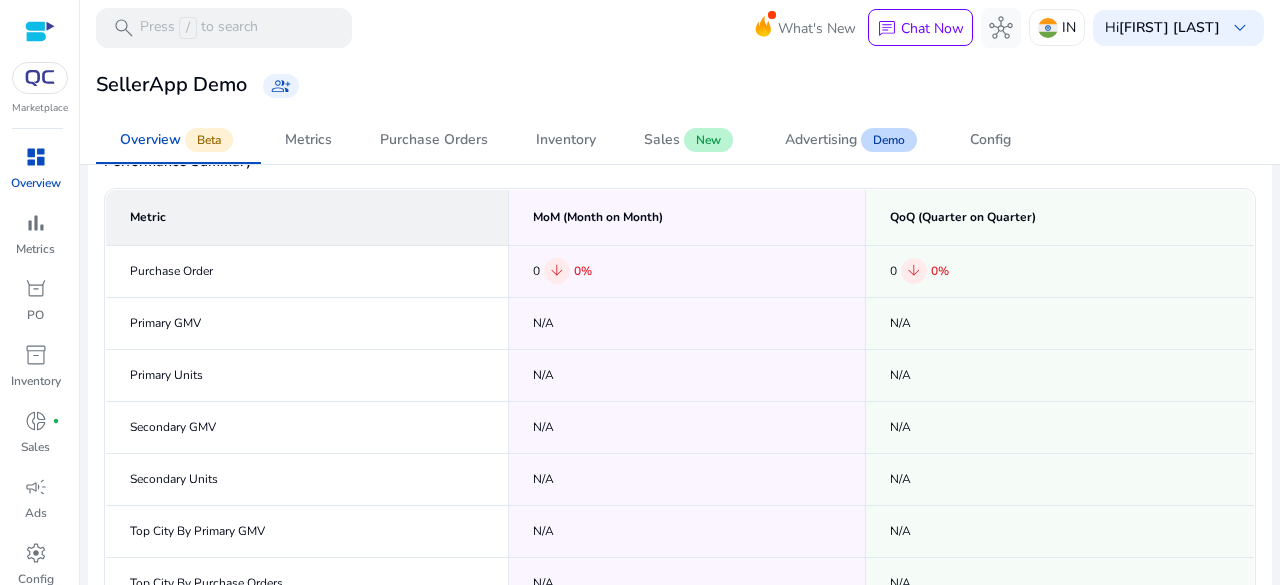 scroll, scrollTop: 0, scrollLeft: 0, axis: both 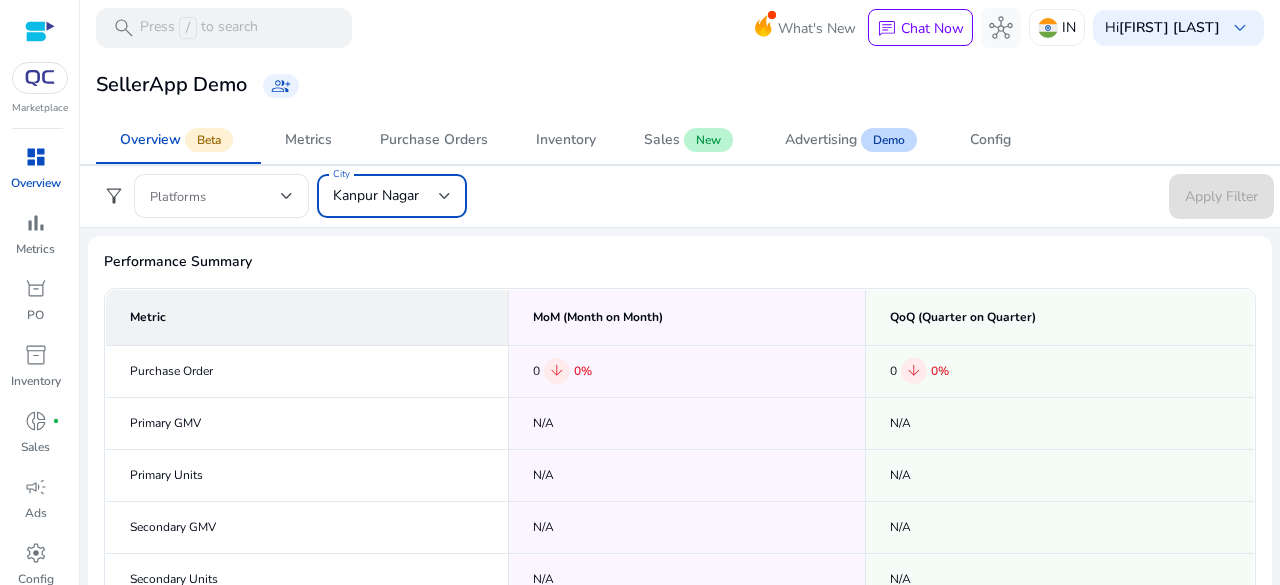 click at bounding box center (445, 196) 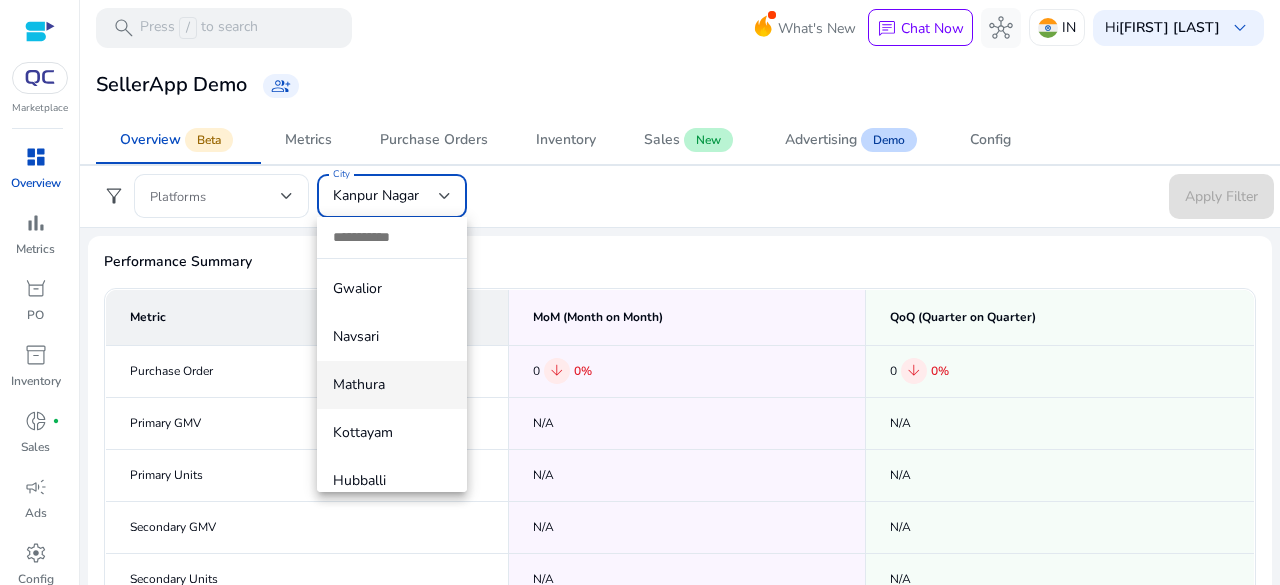 scroll, scrollTop: 5433, scrollLeft: 0, axis: vertical 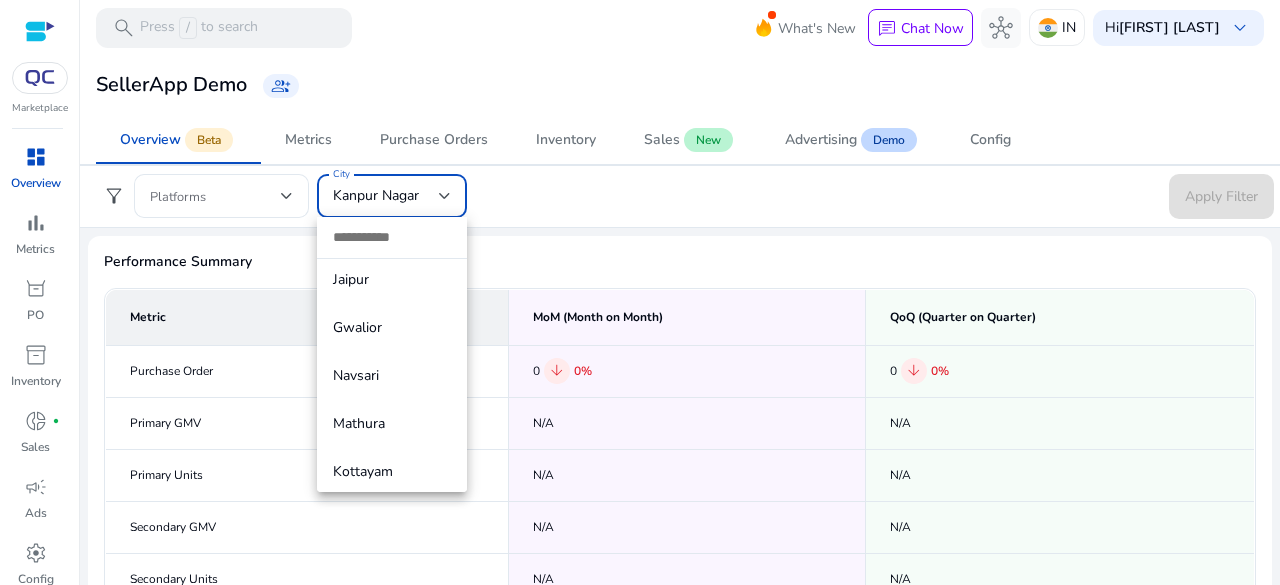 click on "Gwalior" at bounding box center [392, 328] 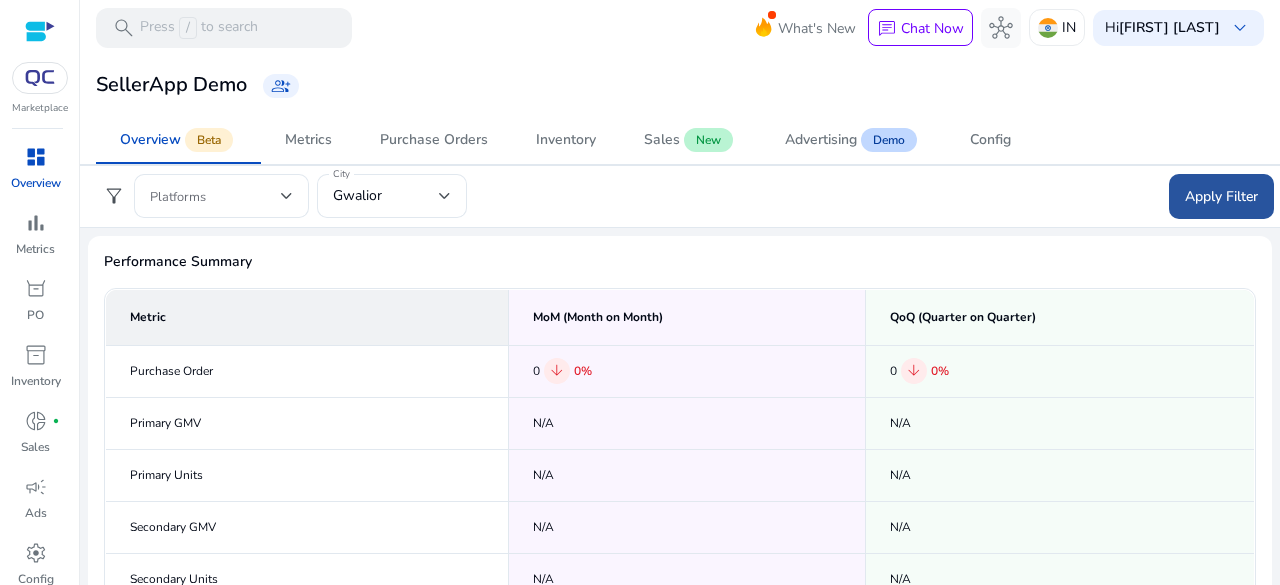click on "Apply Filter" 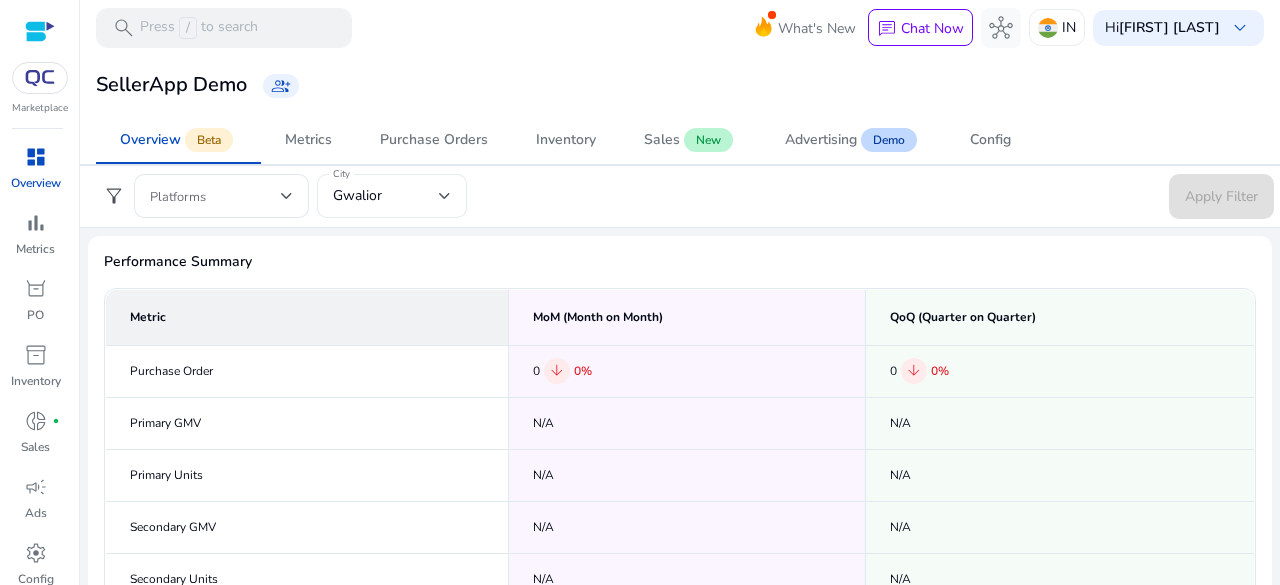 click on "City [CITY]" 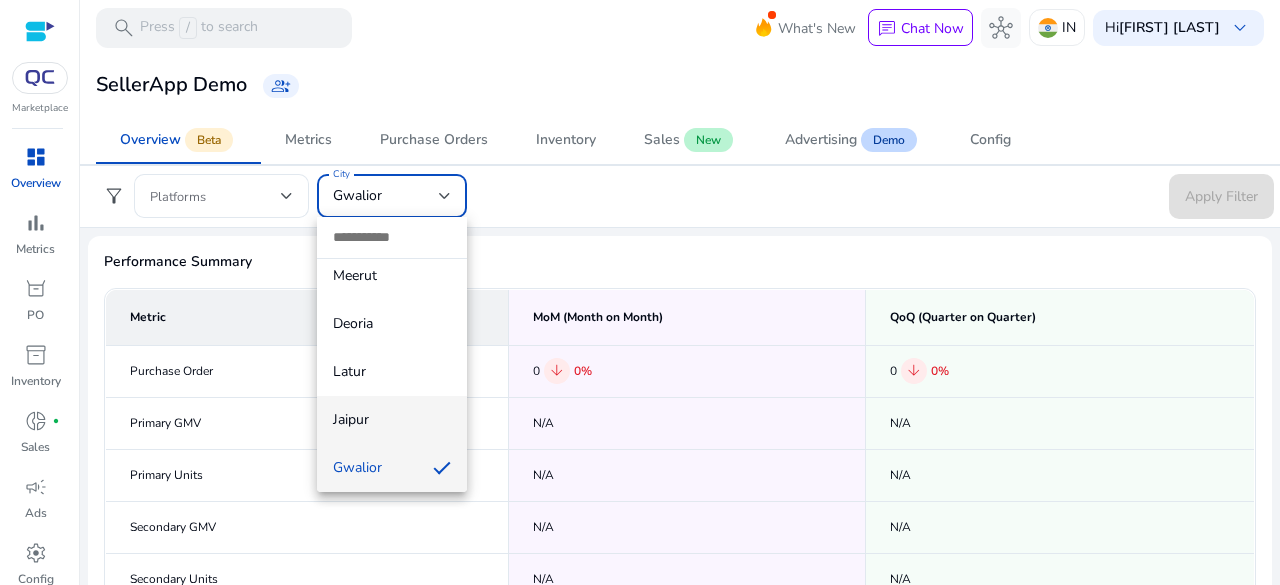 scroll, scrollTop: 4893, scrollLeft: 0, axis: vertical 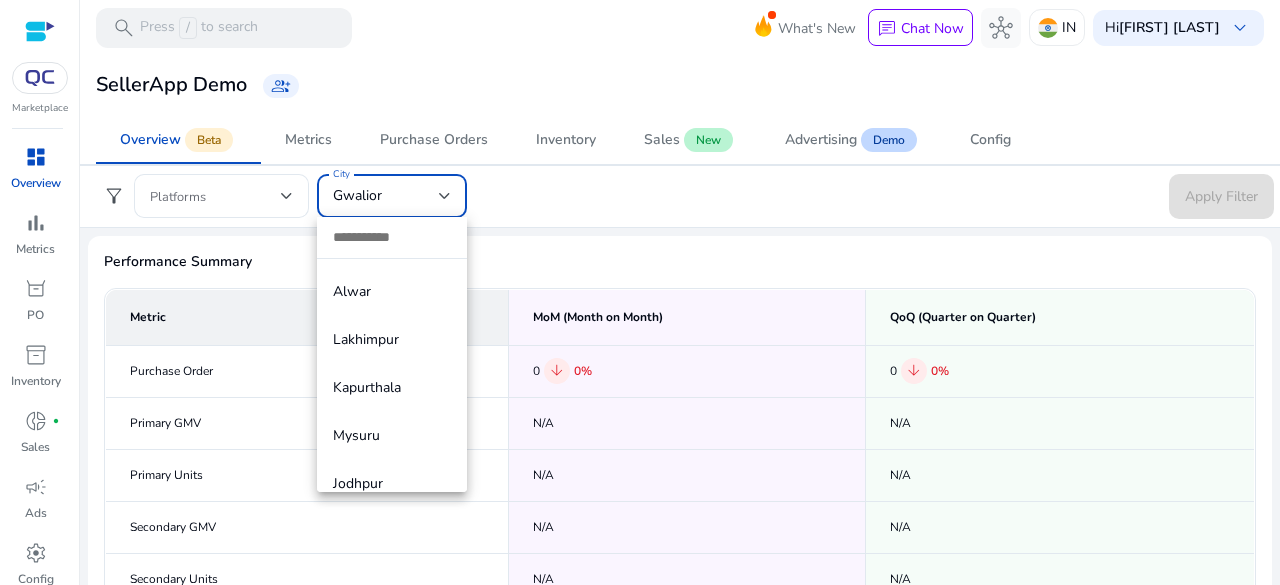 click at bounding box center [392, 237] 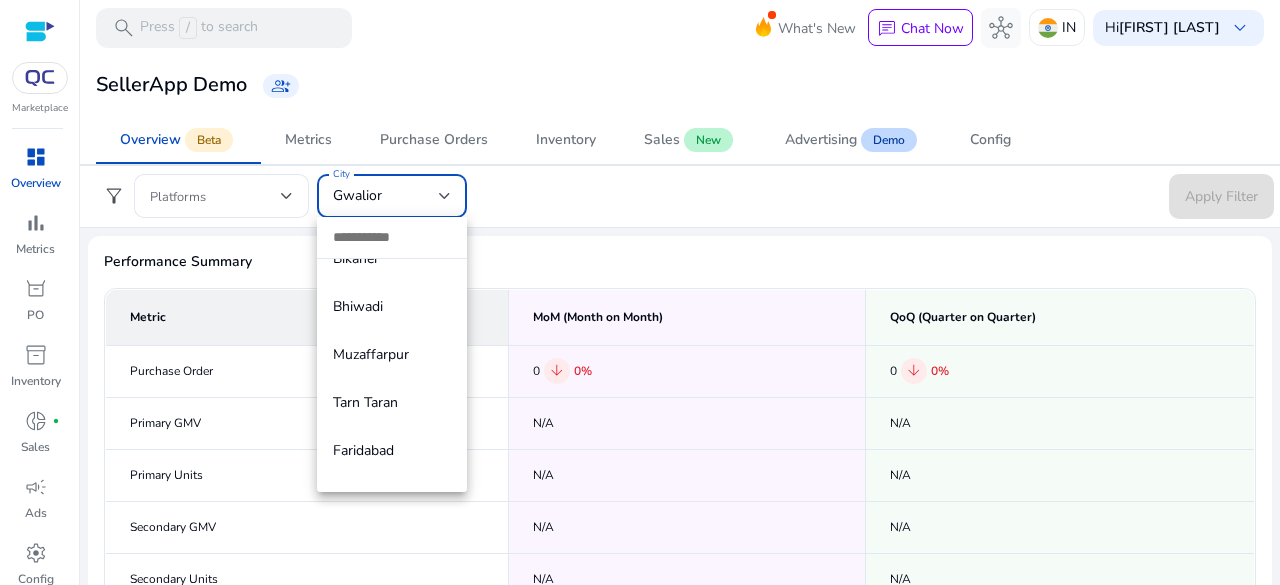 scroll, scrollTop: 2293, scrollLeft: 0, axis: vertical 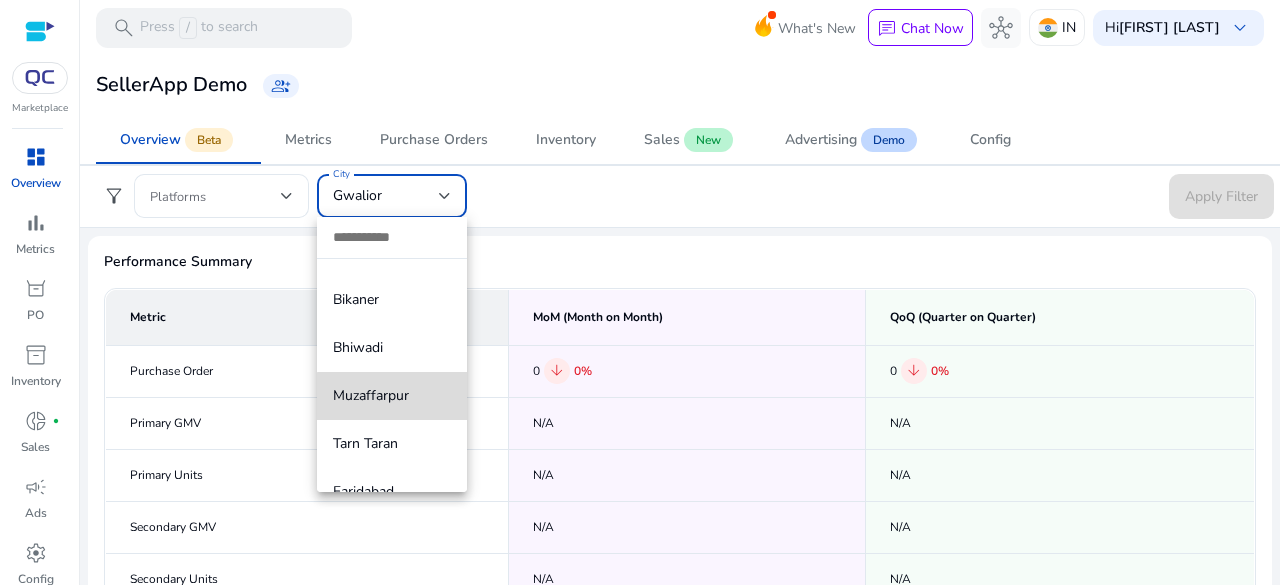 click on "Muzaffarpur" at bounding box center (392, 396) 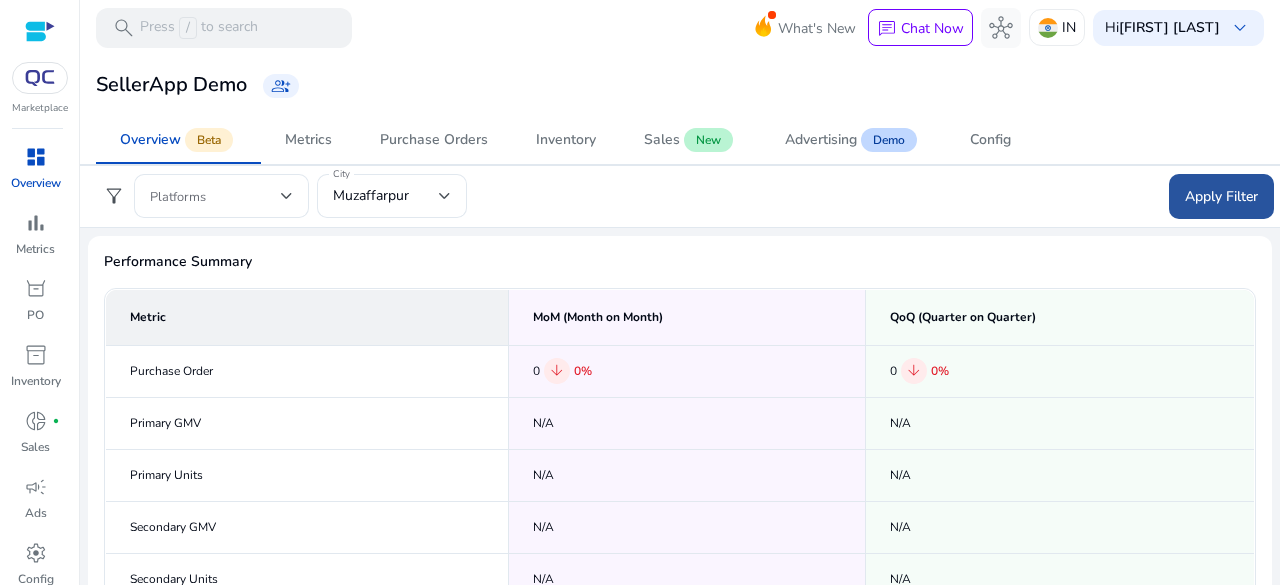 click 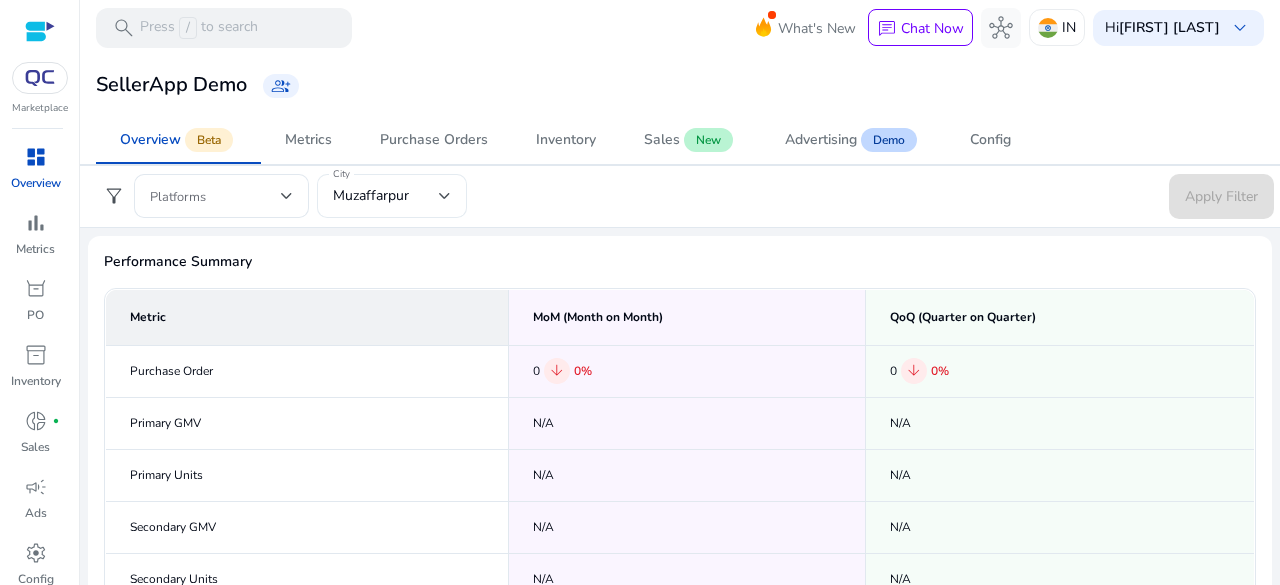 click on "Muzaffarpur" at bounding box center [386, 196] 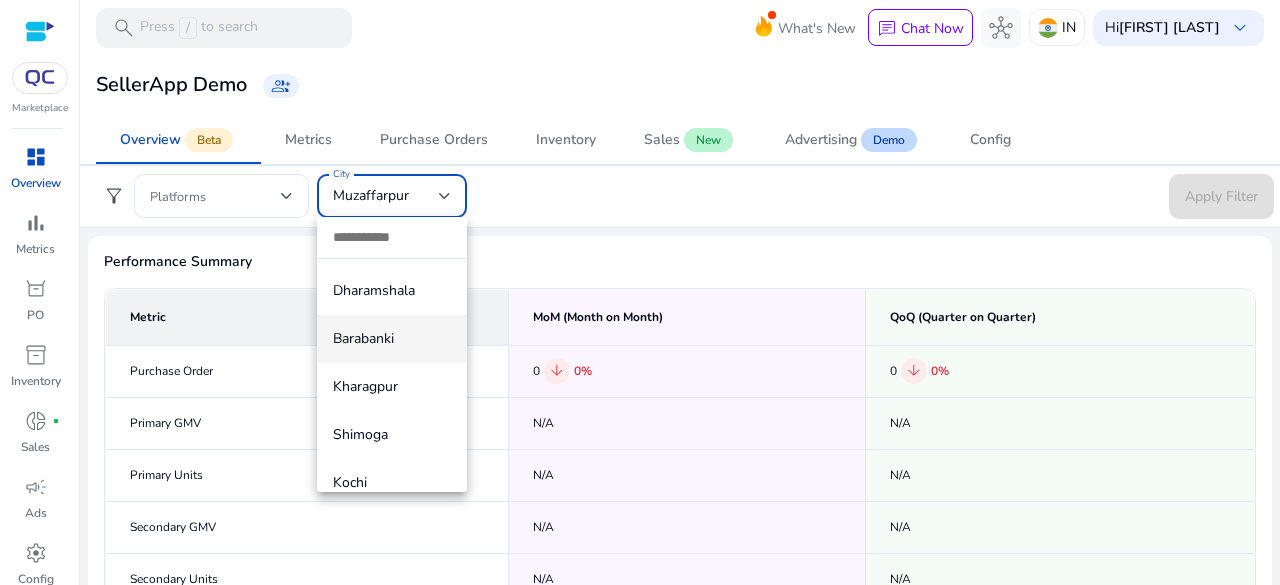 scroll, scrollTop: 21, scrollLeft: 0, axis: vertical 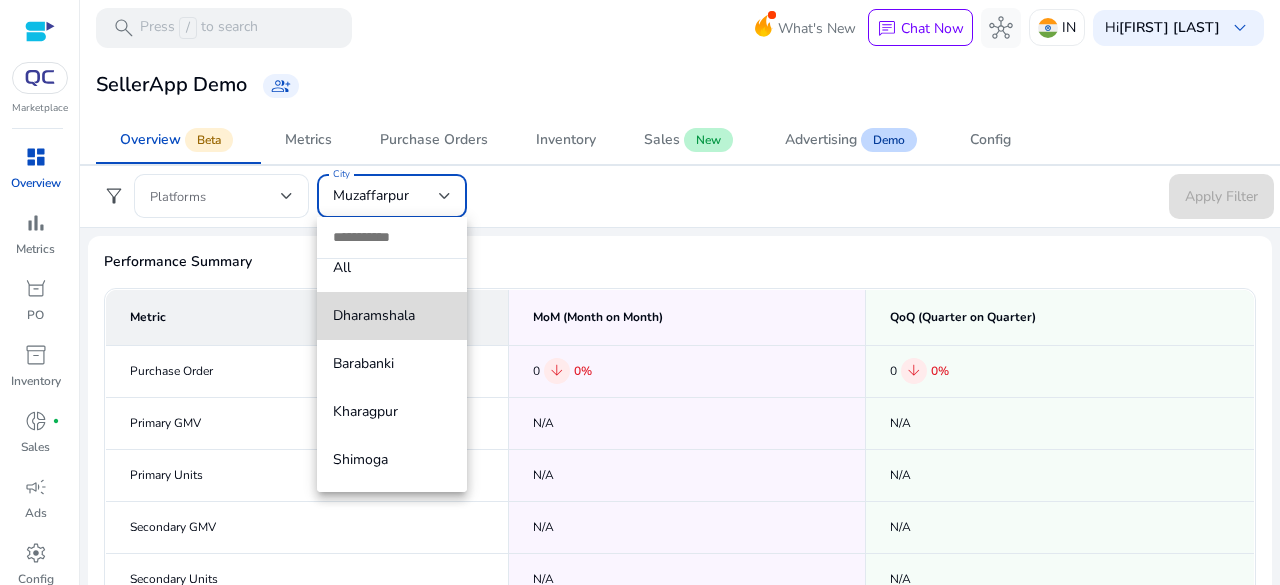 click on "Dharamshala" at bounding box center (392, 316) 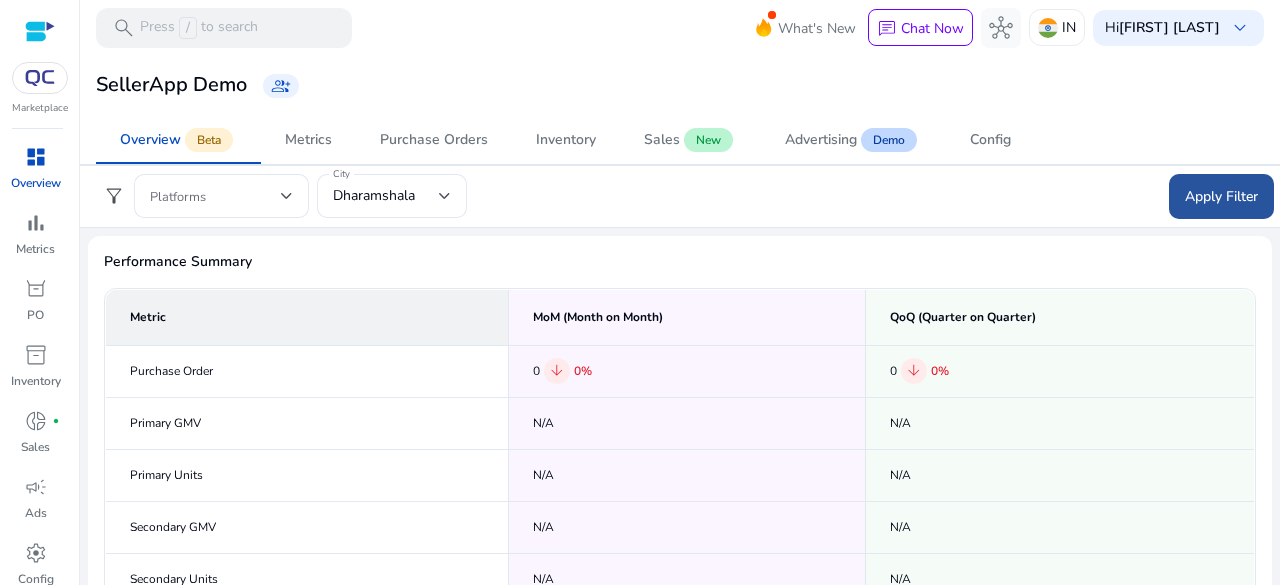 click on "Apply Filter" 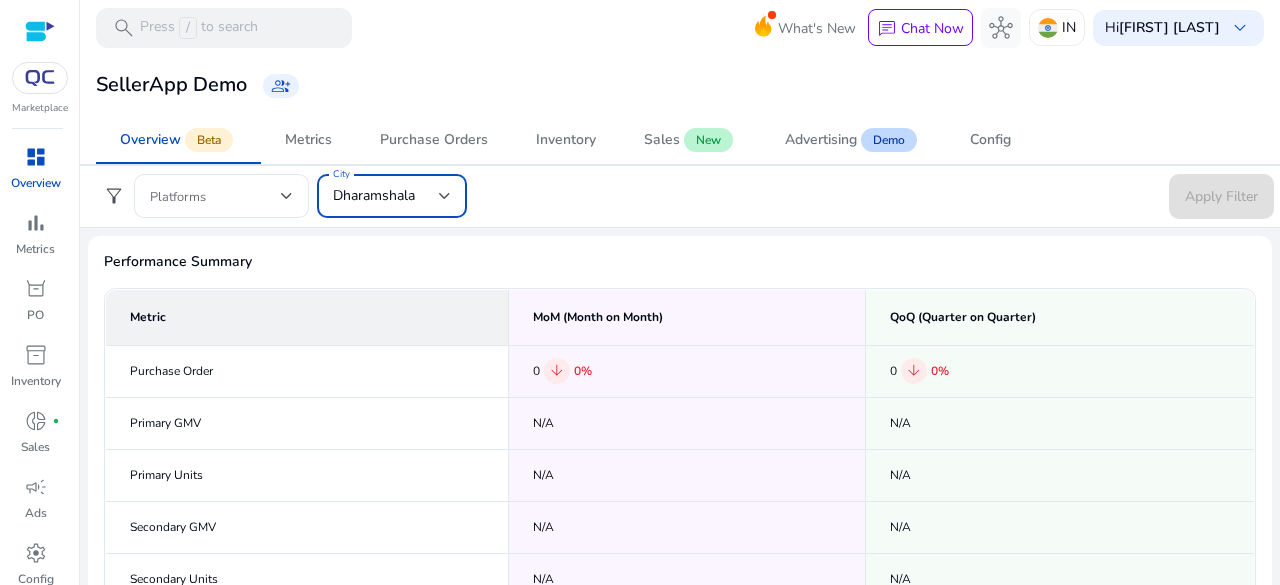 click on "Dharamshala" at bounding box center [386, 196] 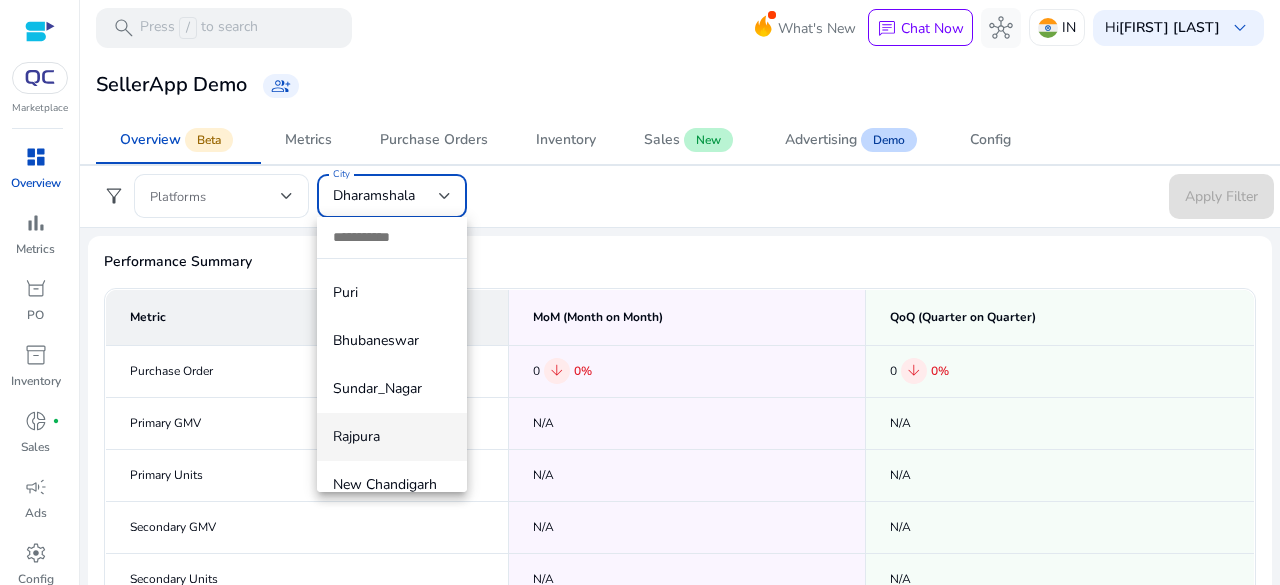 scroll, scrollTop: 1700, scrollLeft: 0, axis: vertical 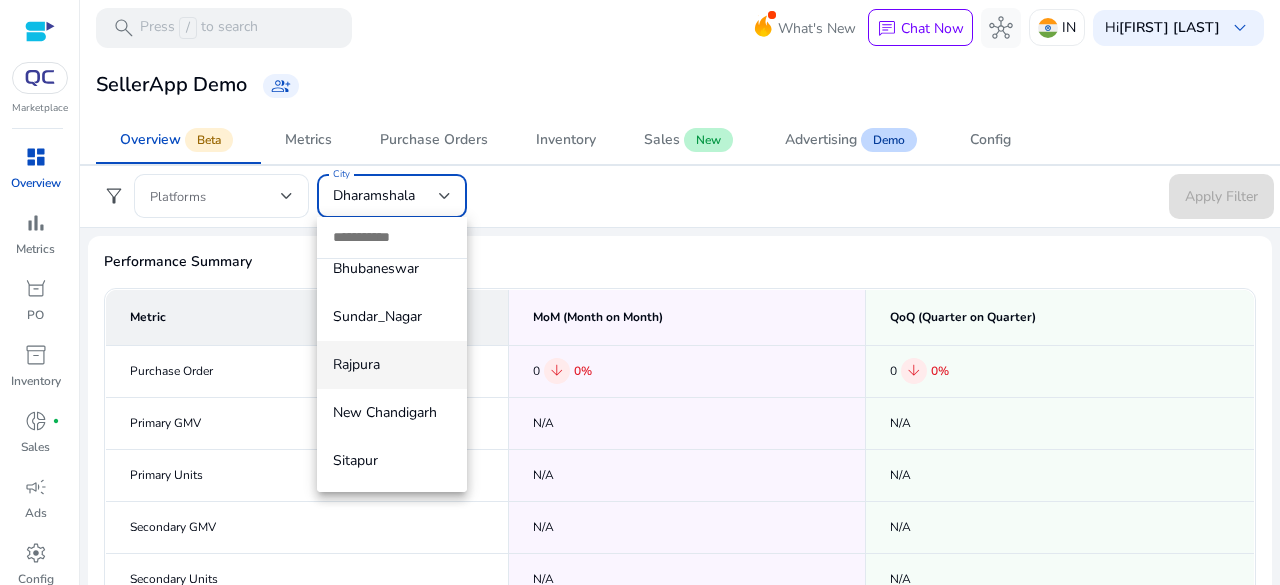 click on "Rajpura" at bounding box center (392, 365) 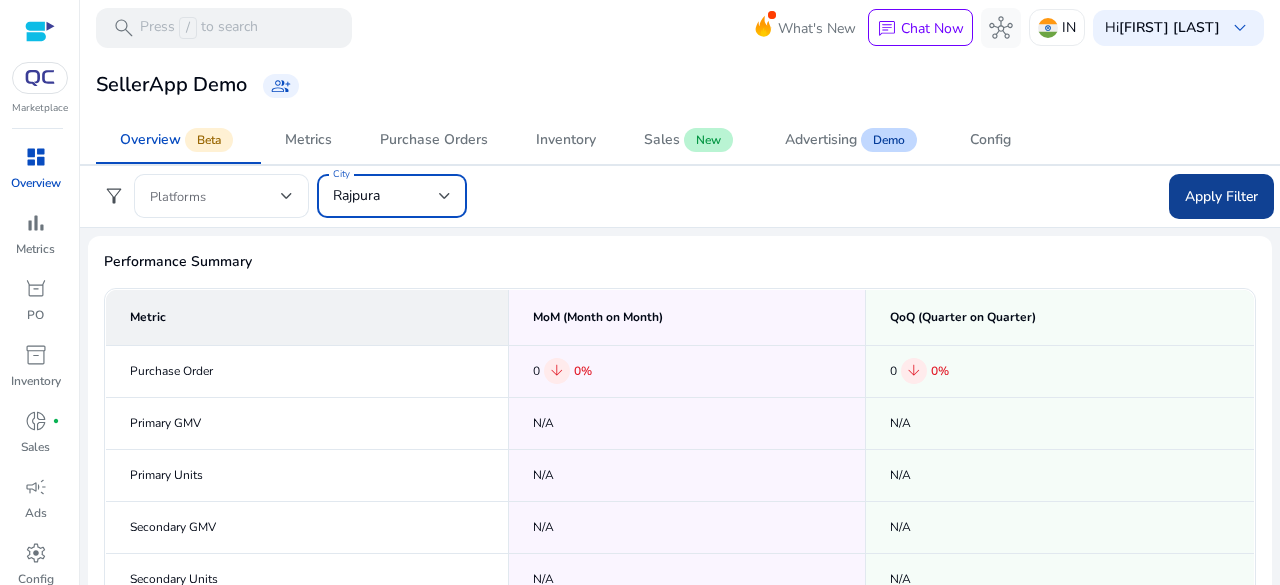 click 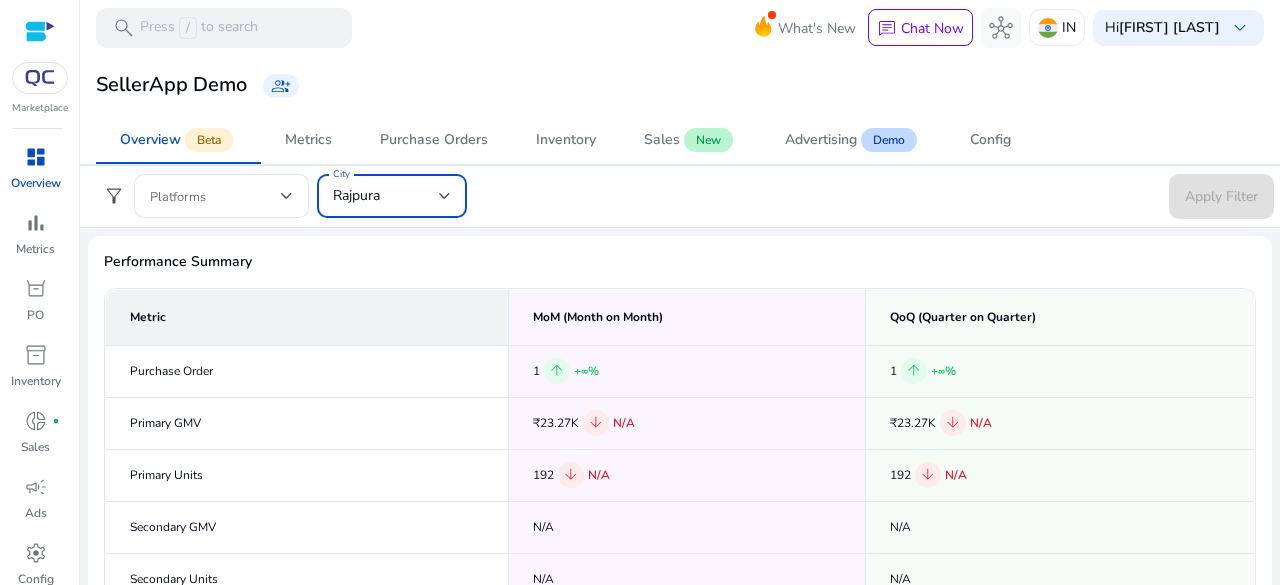 click on "Rajpura" at bounding box center (386, 196) 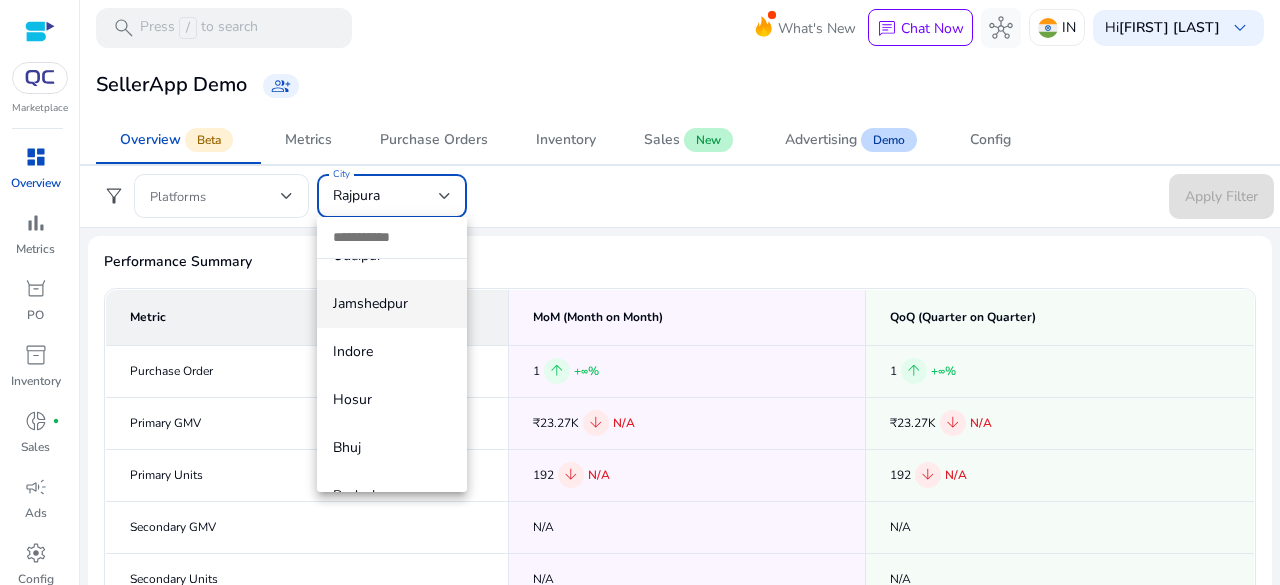 scroll, scrollTop: 3357, scrollLeft: 0, axis: vertical 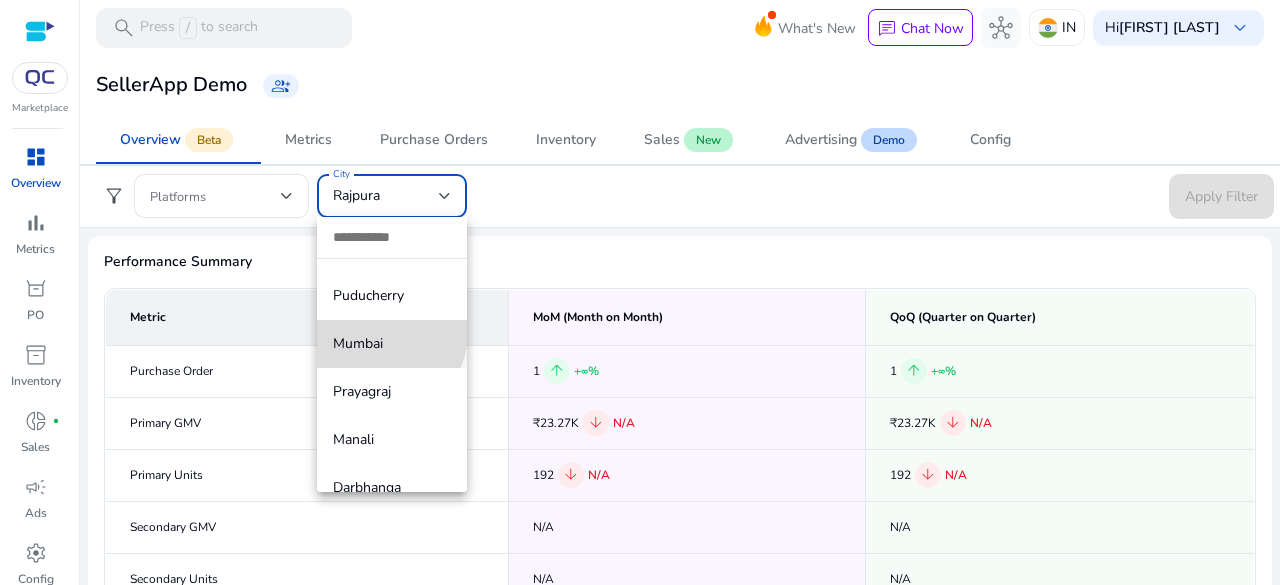 click on "Mumbai" at bounding box center [392, 344] 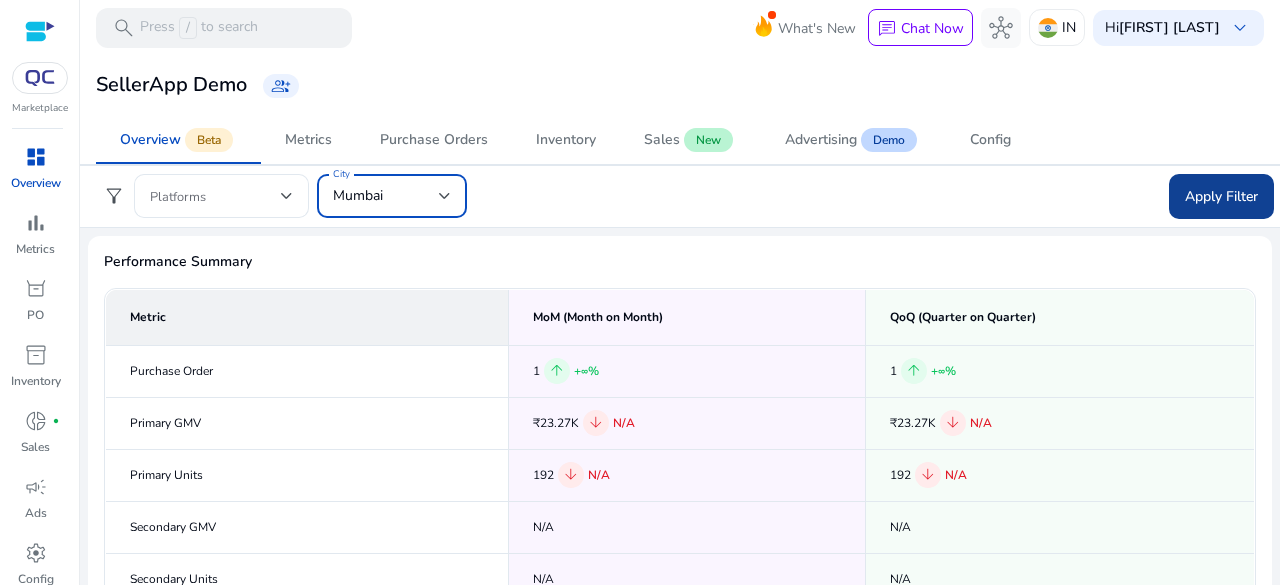 click 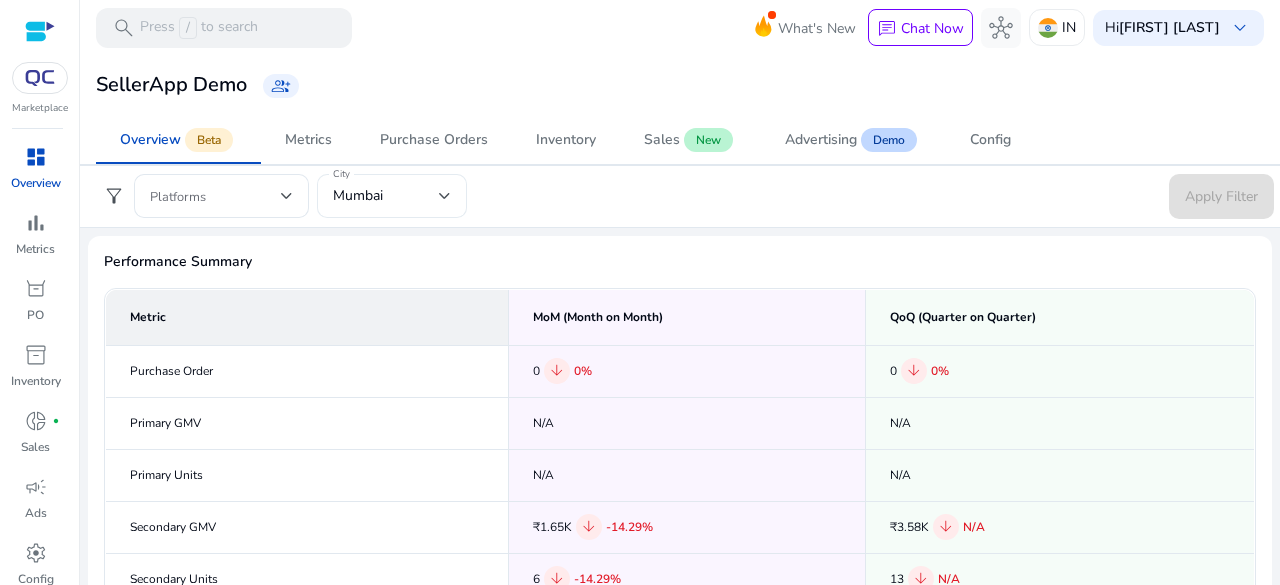 click on "Mumbai" 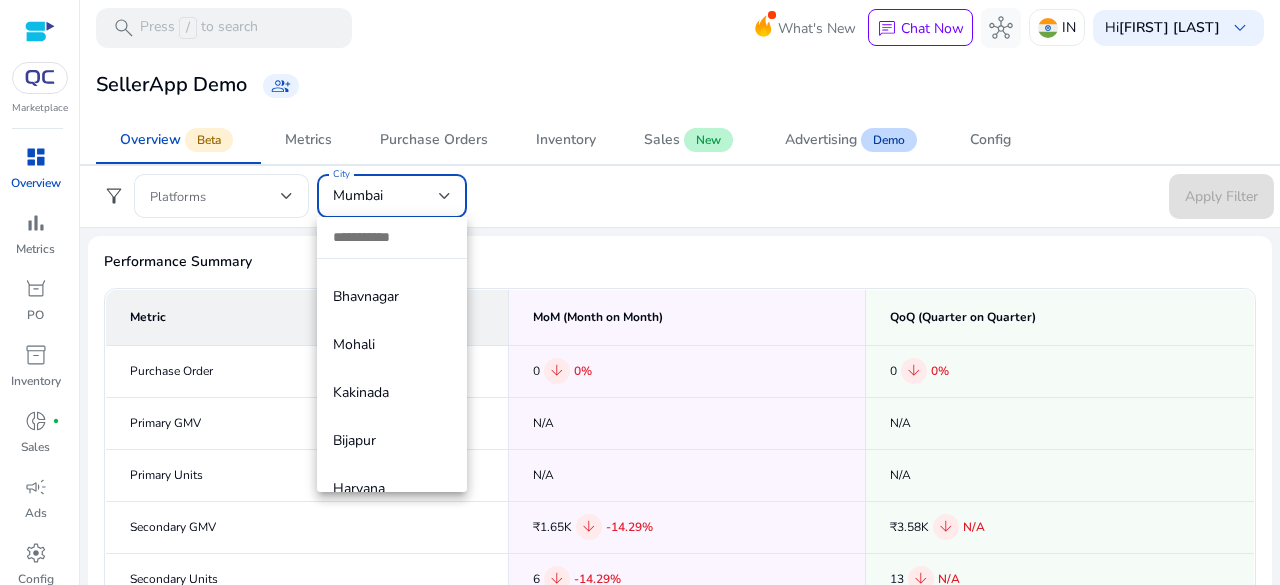 scroll, scrollTop: 3973, scrollLeft: 0, axis: vertical 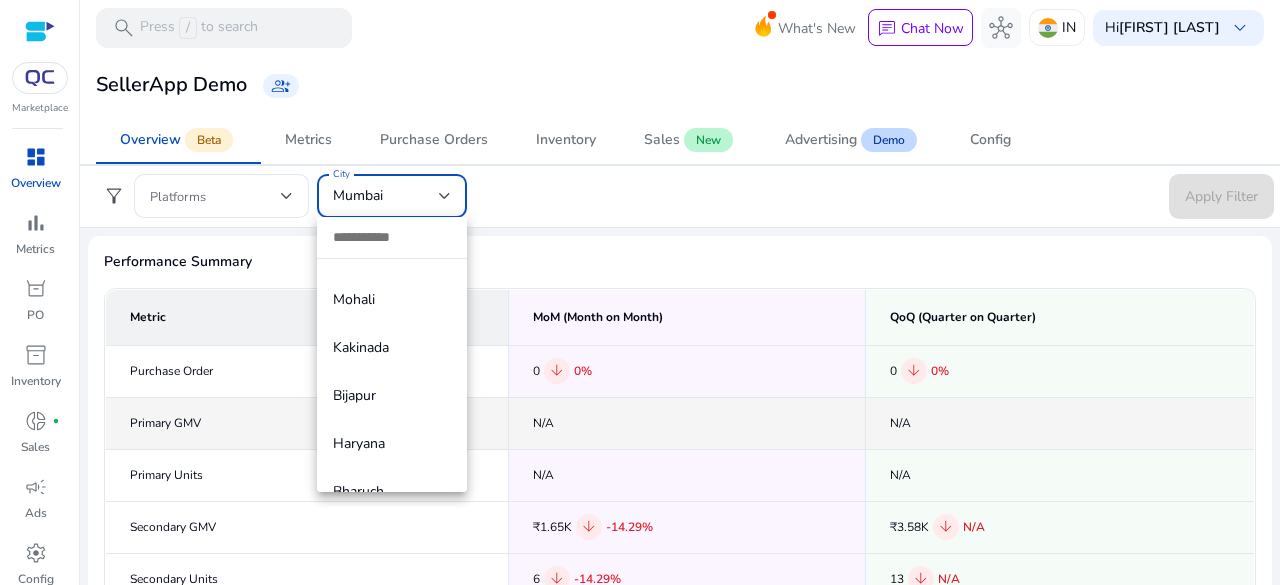 click on "Haryana" at bounding box center [392, 444] 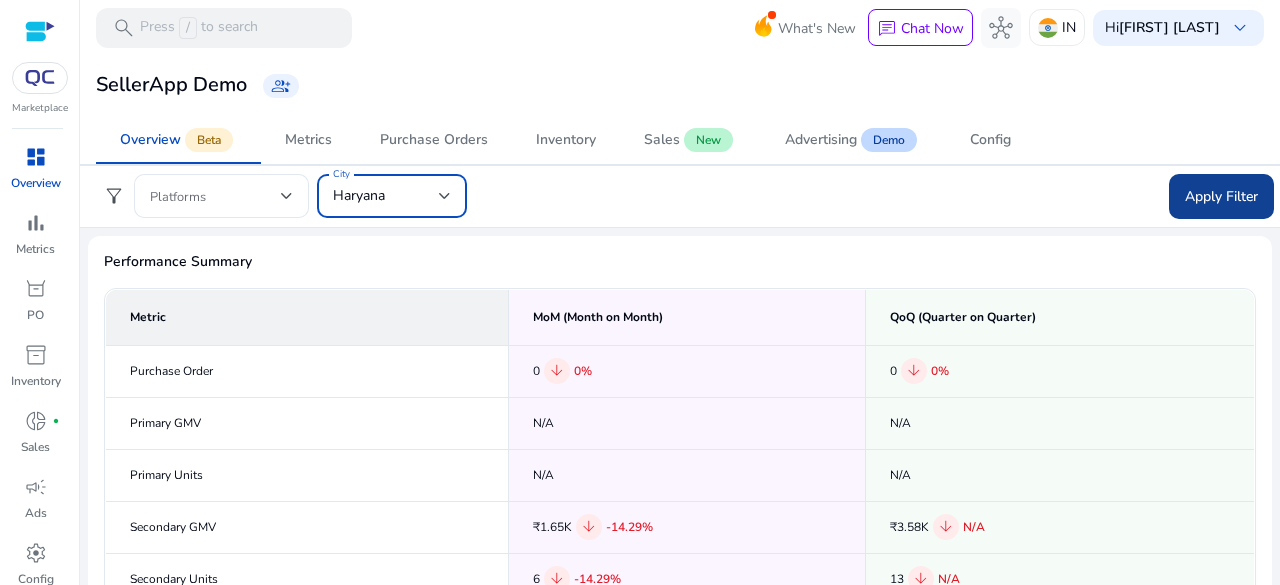 click on "Apply Filter" 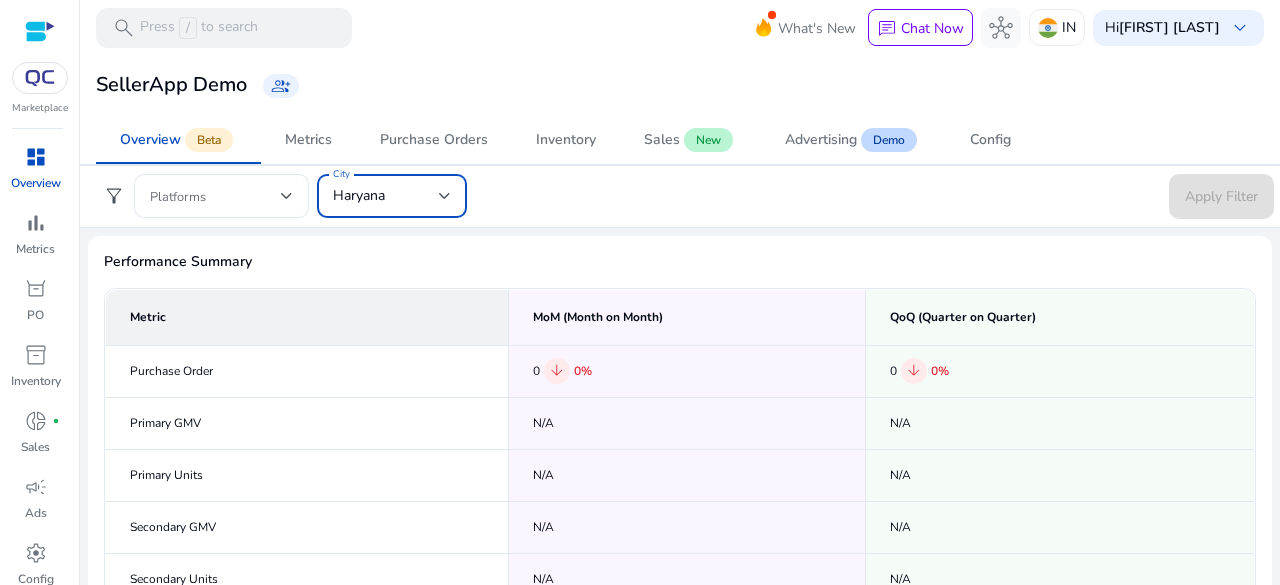 click at bounding box center (445, 196) 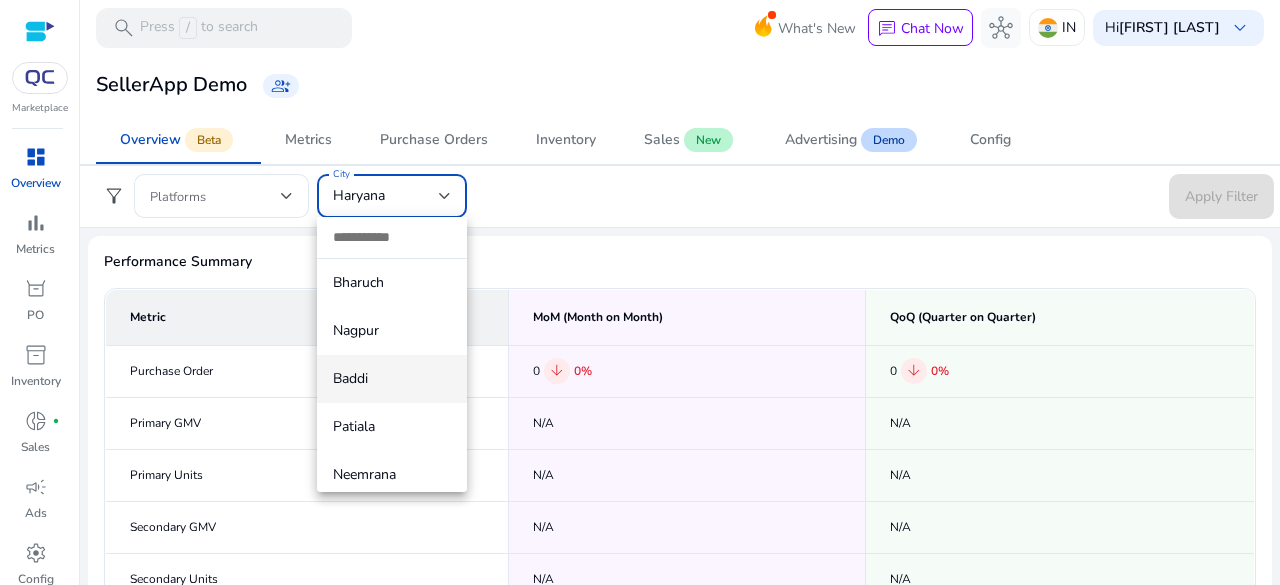 scroll, scrollTop: 4249, scrollLeft: 0, axis: vertical 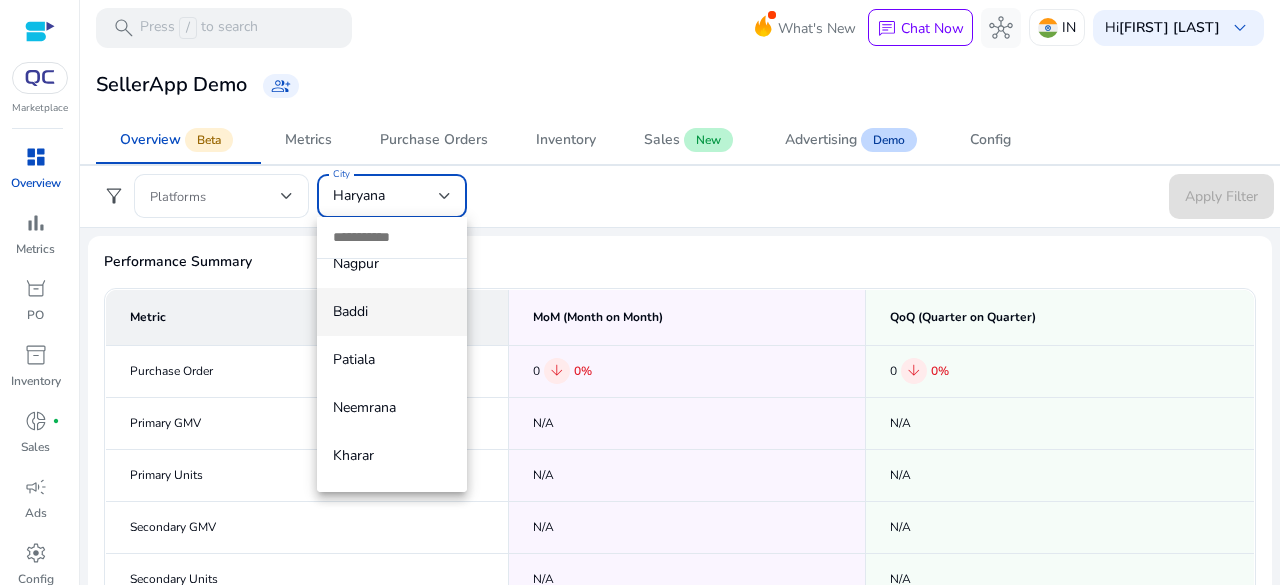 click on "Baddi" at bounding box center (392, 312) 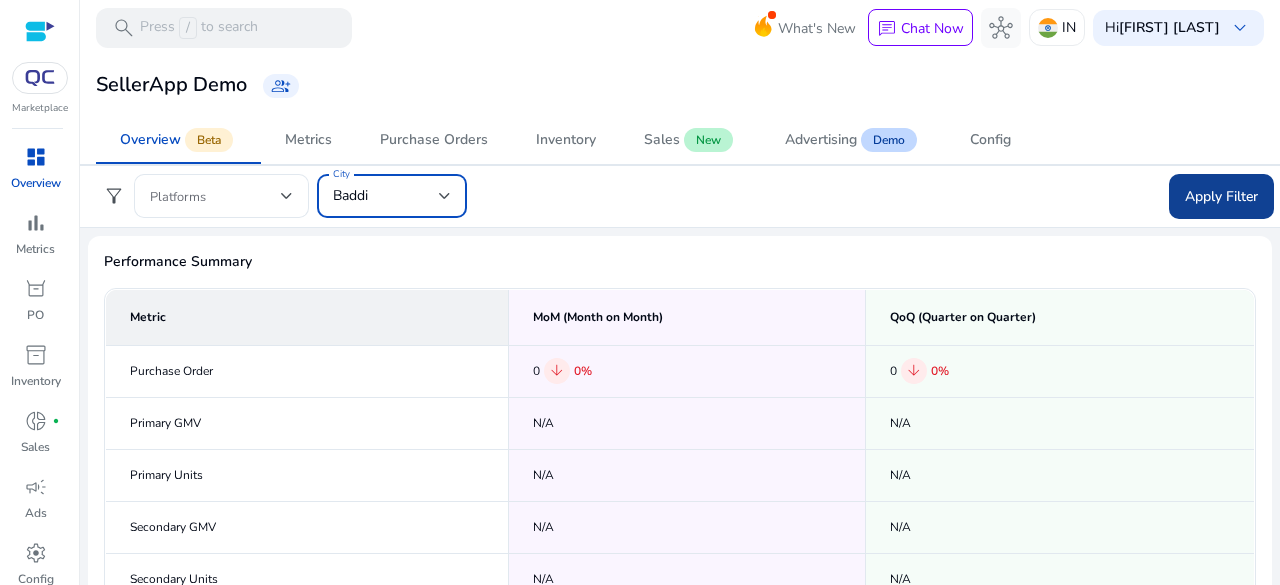 click 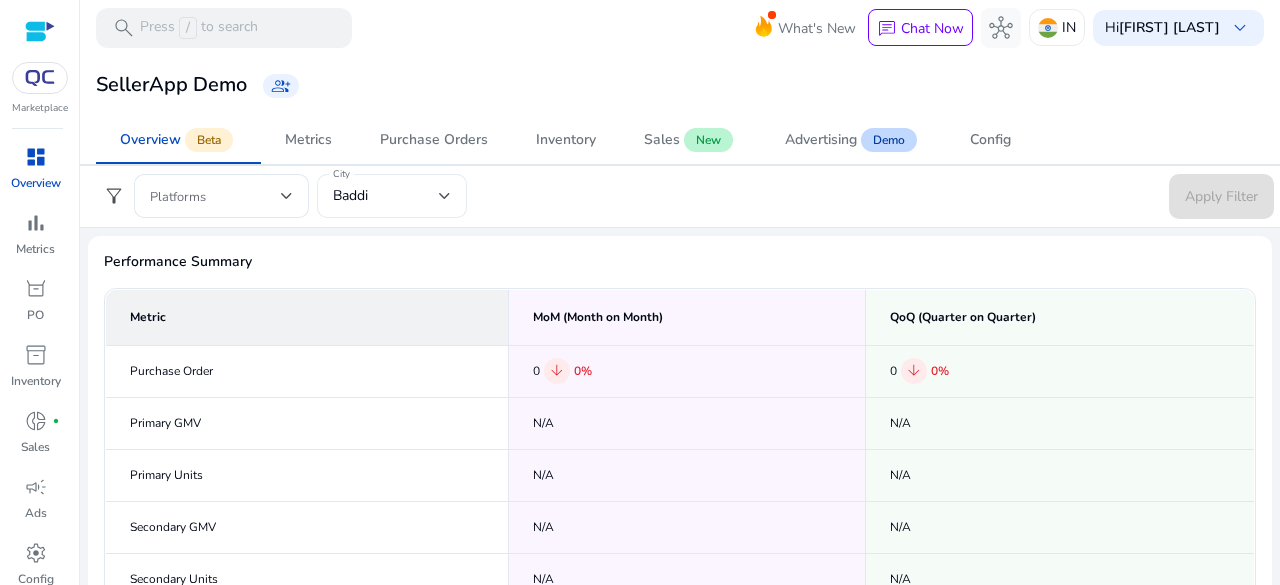 click on "Baddi" at bounding box center (386, 196) 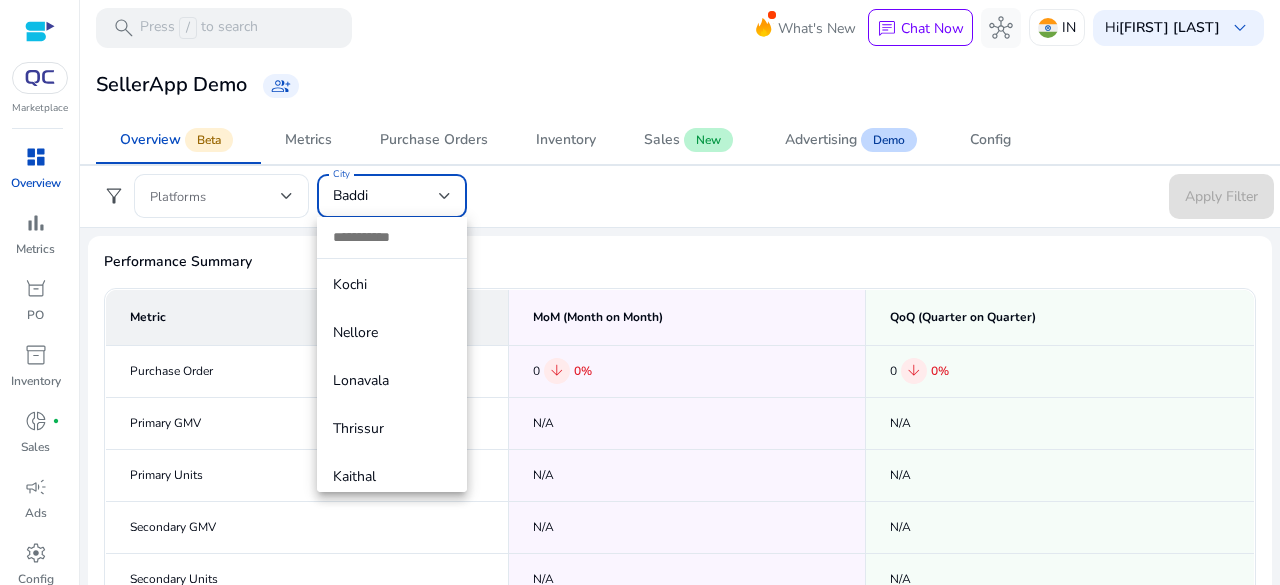 scroll, scrollTop: 0, scrollLeft: 0, axis: both 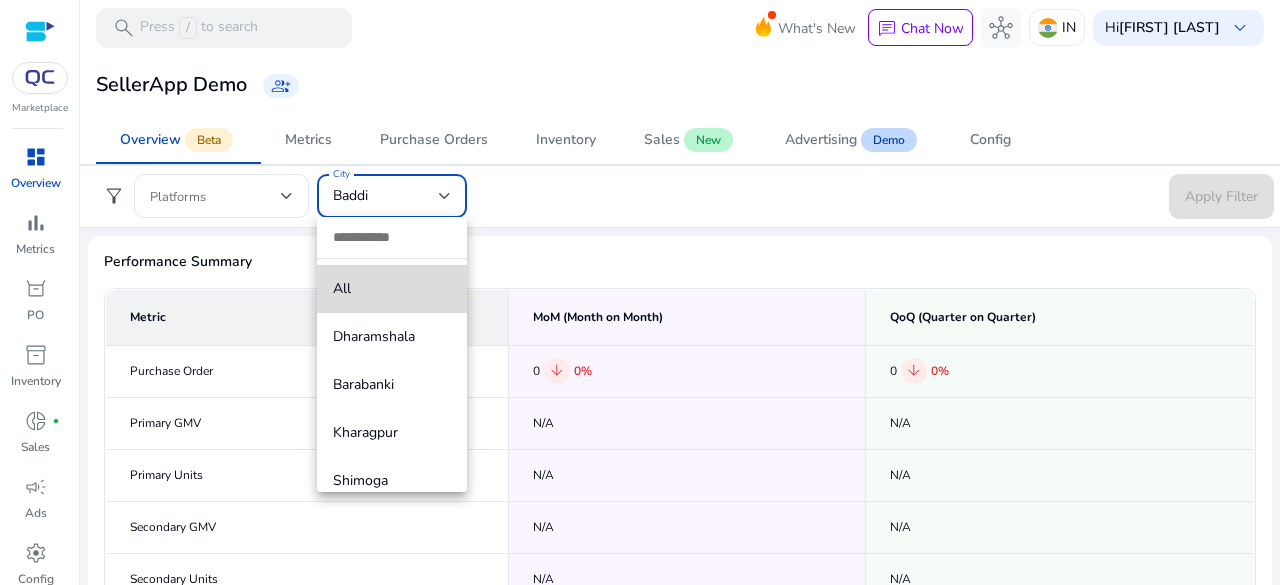 click on "All" at bounding box center [392, 289] 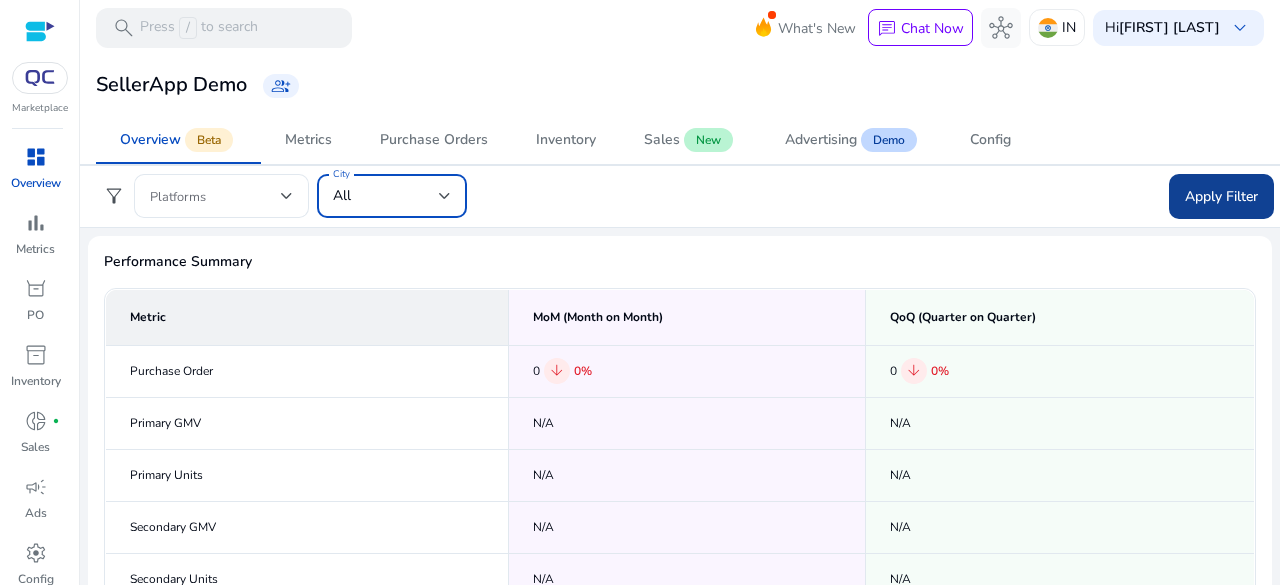 click on "Apply Filter" 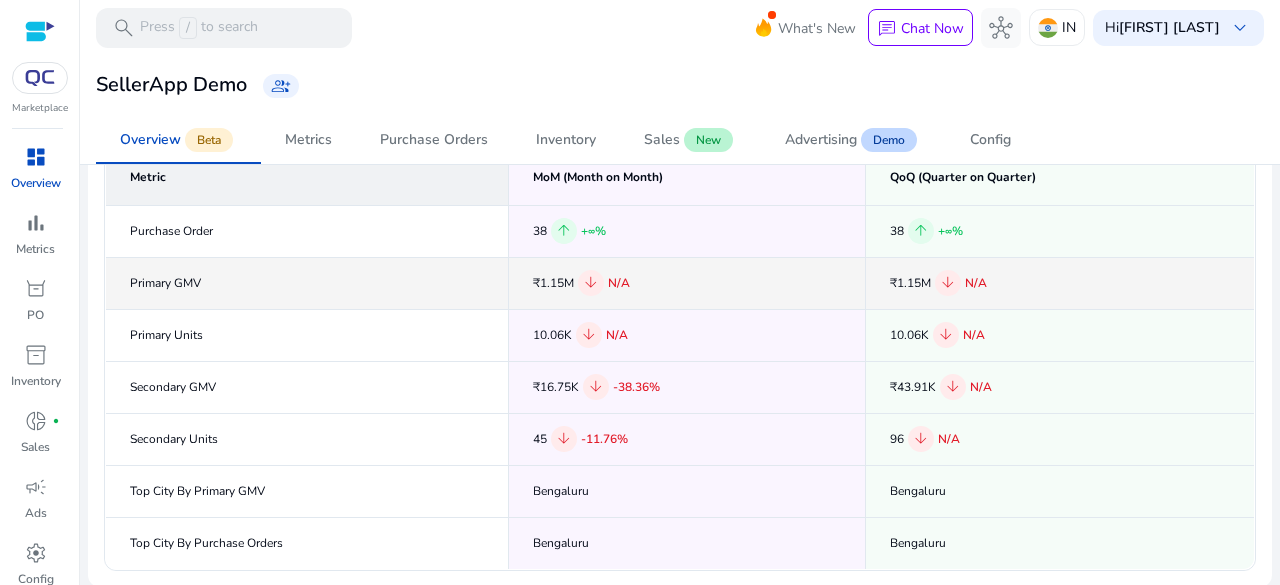 scroll, scrollTop: 200, scrollLeft: 0, axis: vertical 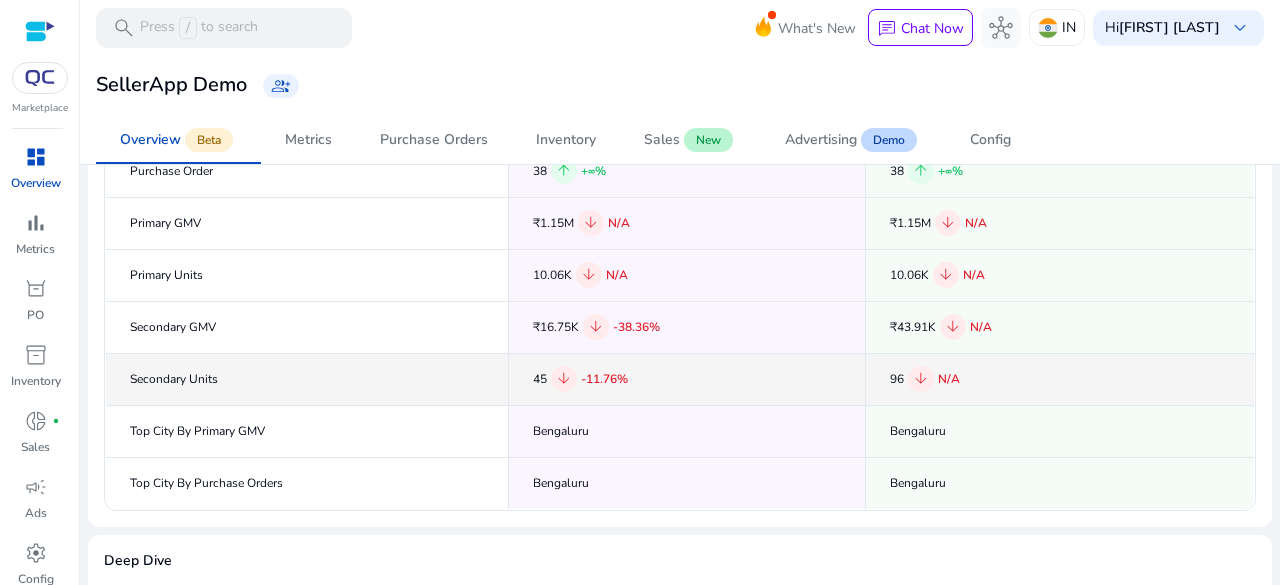 click on "Secondary Units" 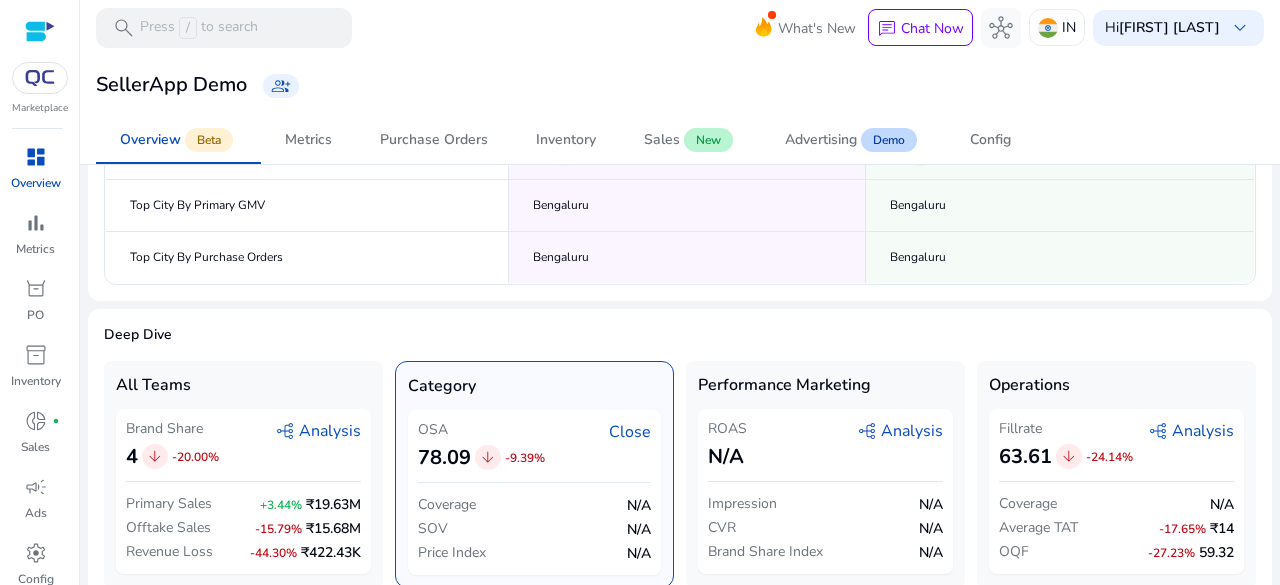 scroll, scrollTop: 441, scrollLeft: 0, axis: vertical 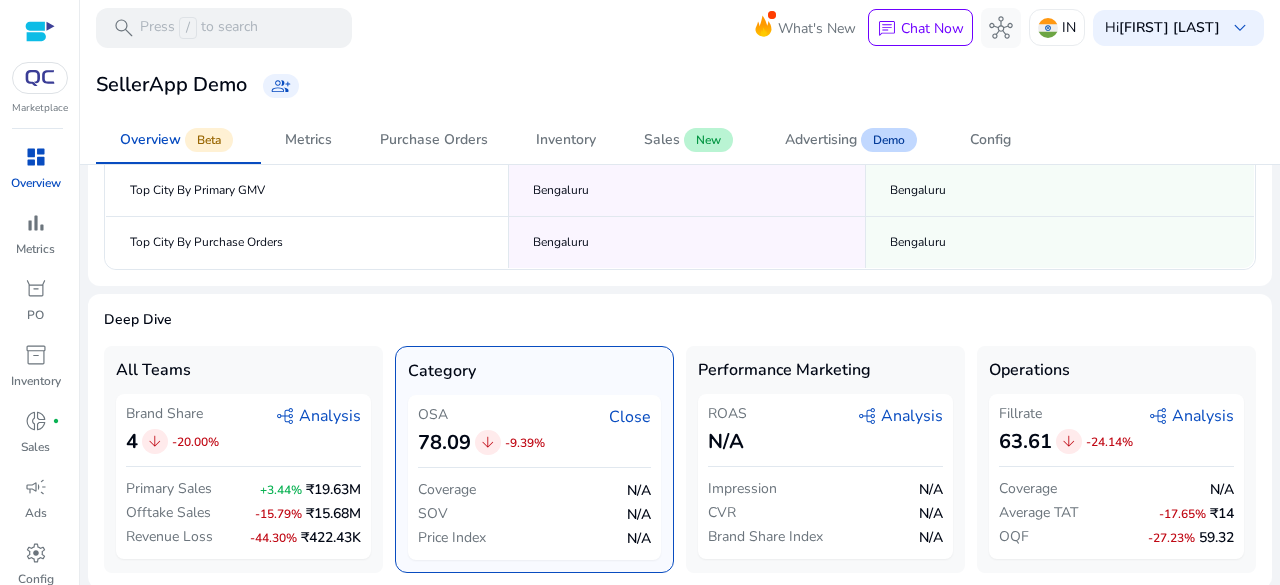 click on "graph_2   Analysis" 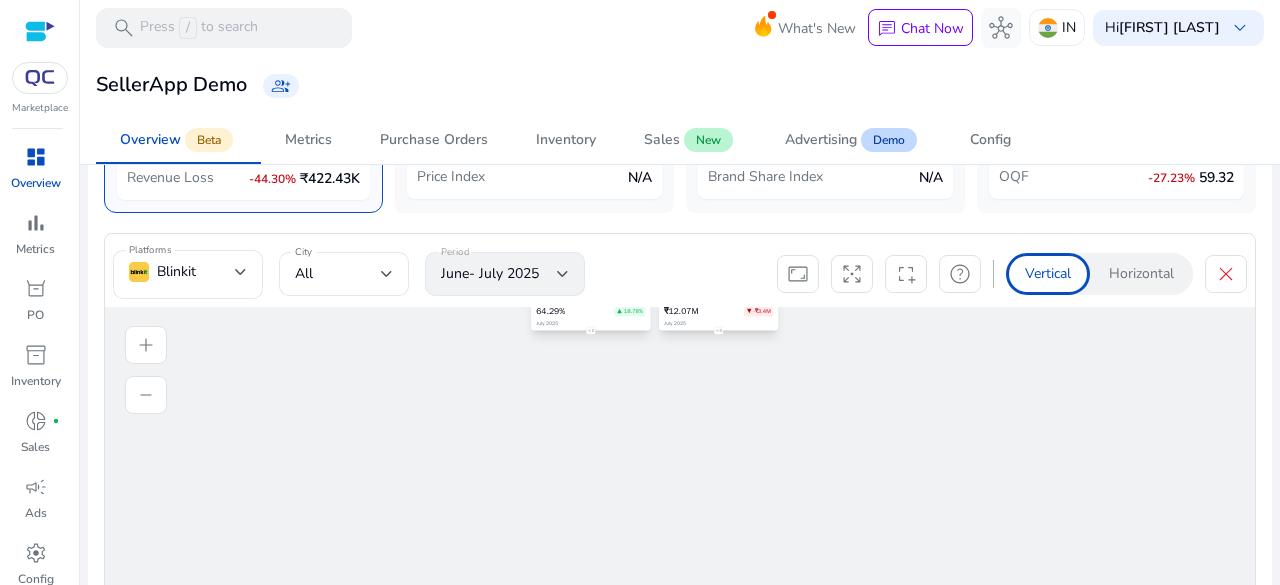 scroll, scrollTop: 848, scrollLeft: 0, axis: vertical 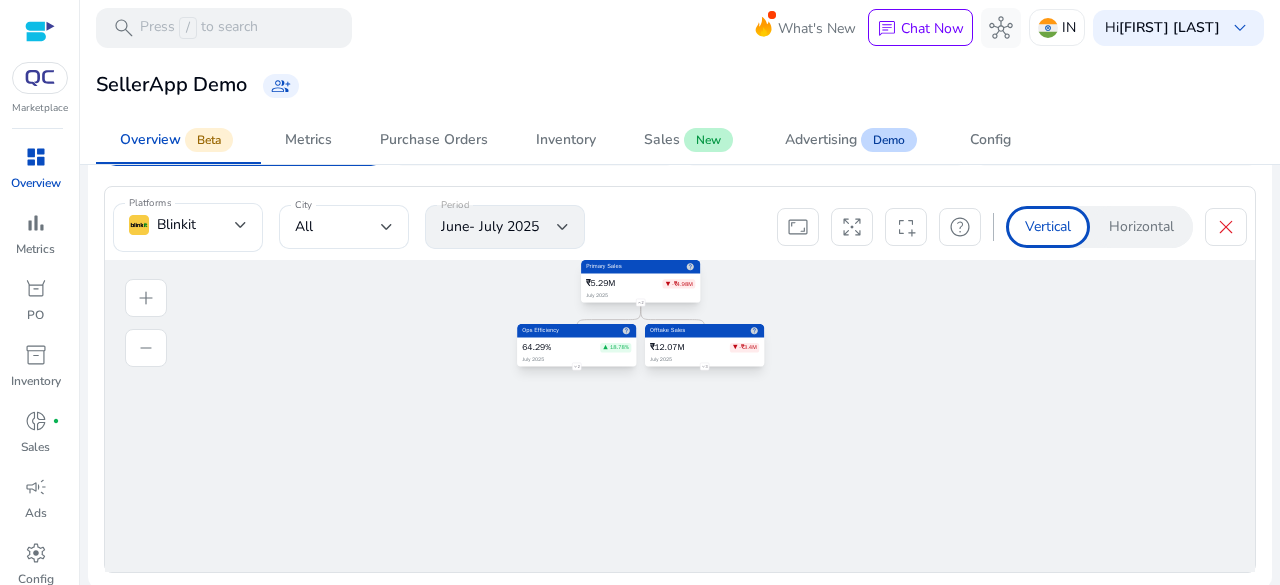 drag, startPoint x: 712, startPoint y: 336, endPoint x: 692, endPoint y: 415, distance: 81.49233 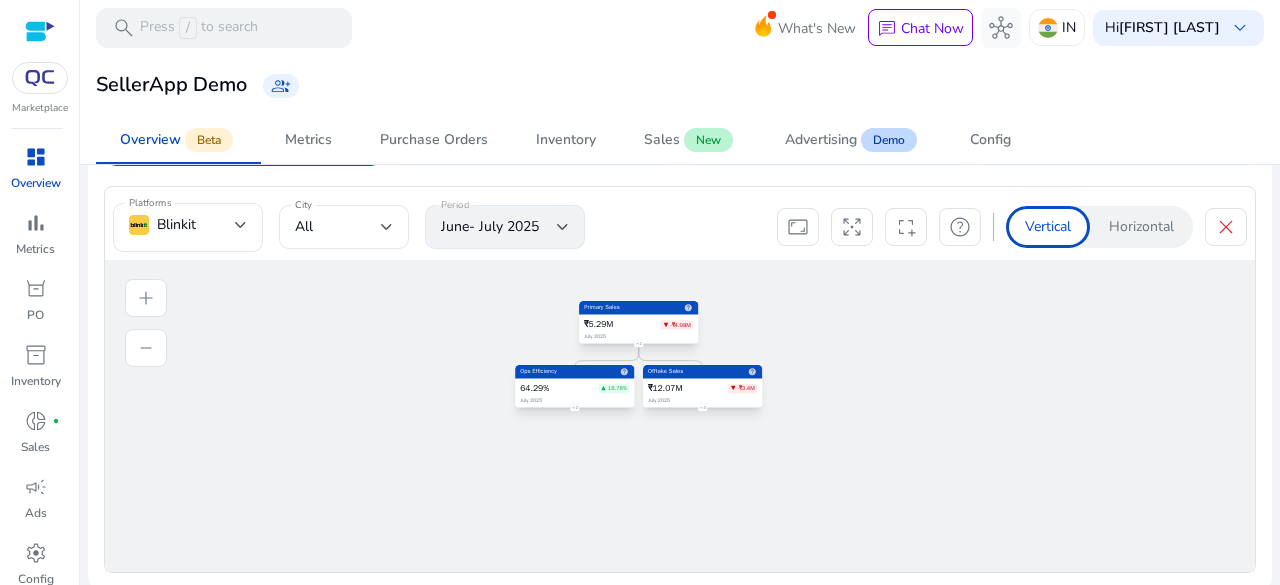 drag, startPoint x: 698, startPoint y: 377, endPoint x: 703, endPoint y: 412, distance: 35.35534 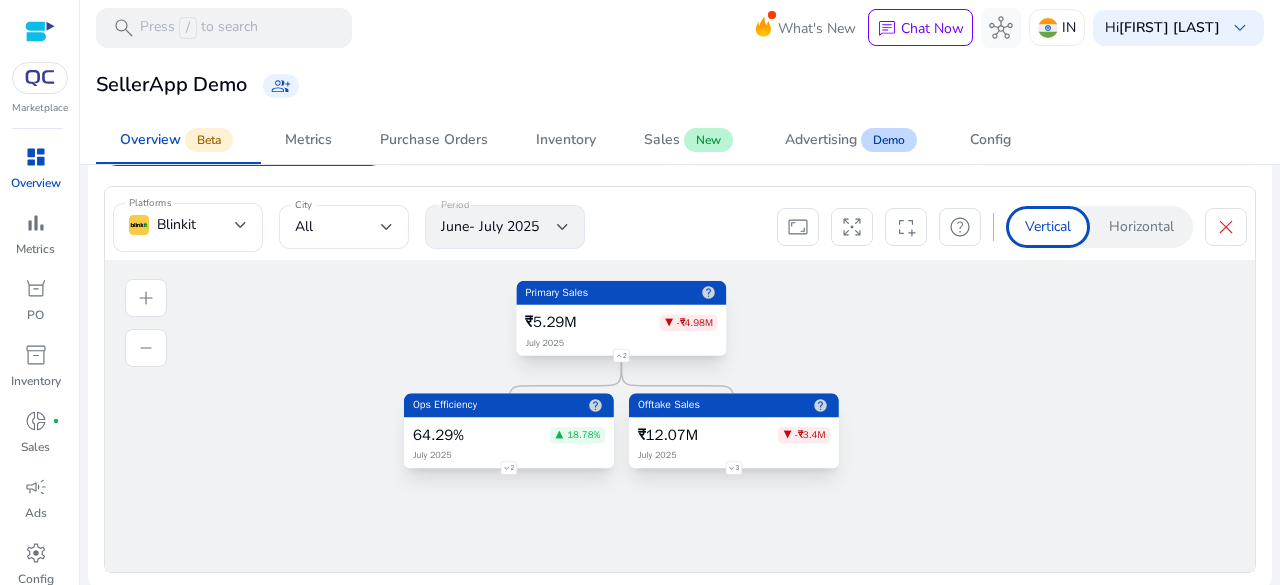 drag, startPoint x: 718, startPoint y: 372, endPoint x: 748, endPoint y: 431, distance: 66.189125 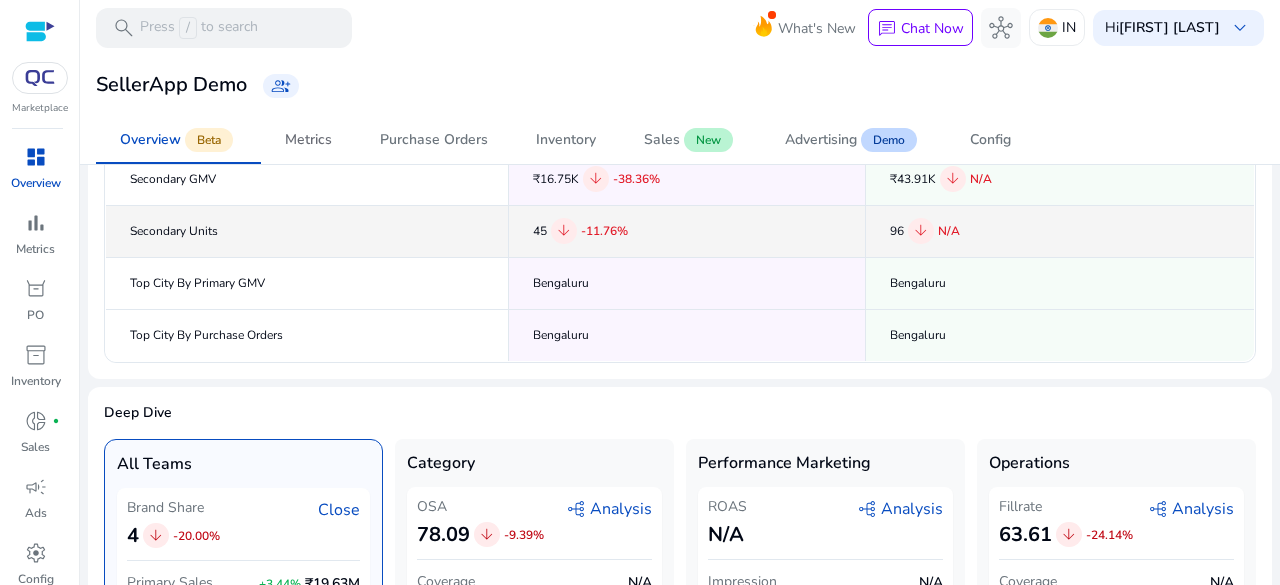 scroll, scrollTop: 0, scrollLeft: 0, axis: both 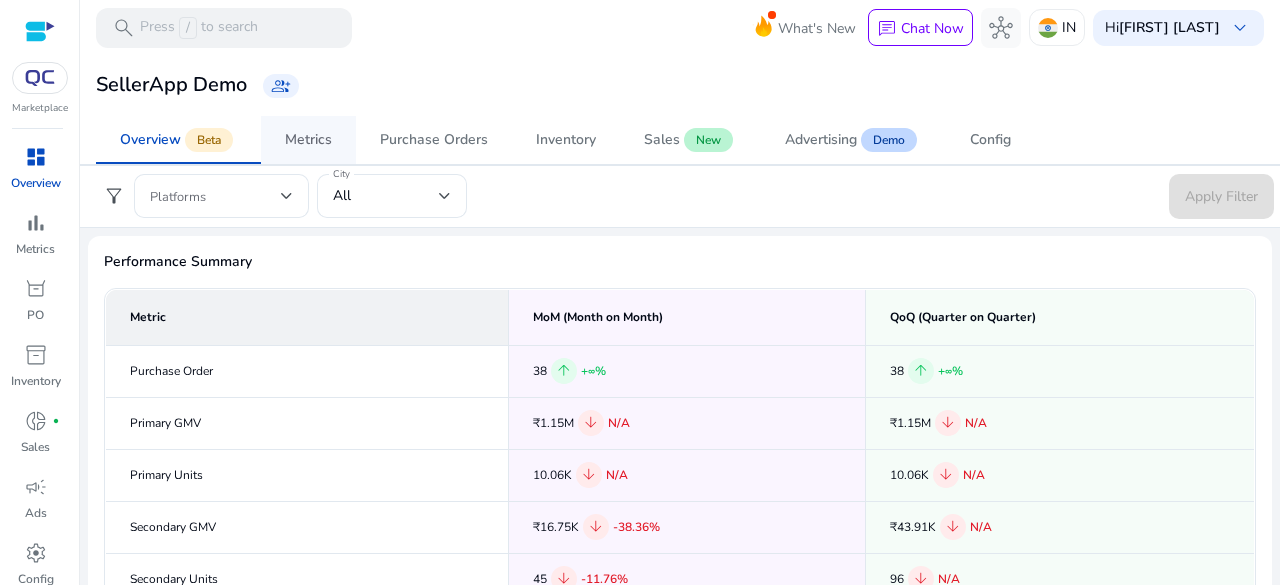 click on "Metrics" at bounding box center (308, 140) 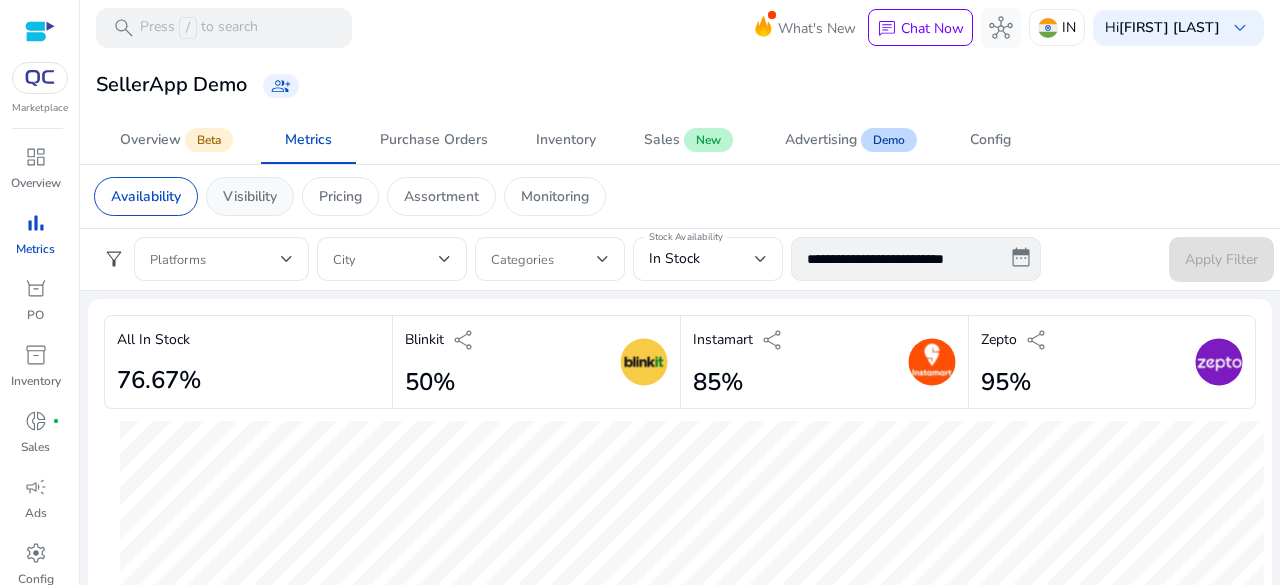 click on "Visibility" 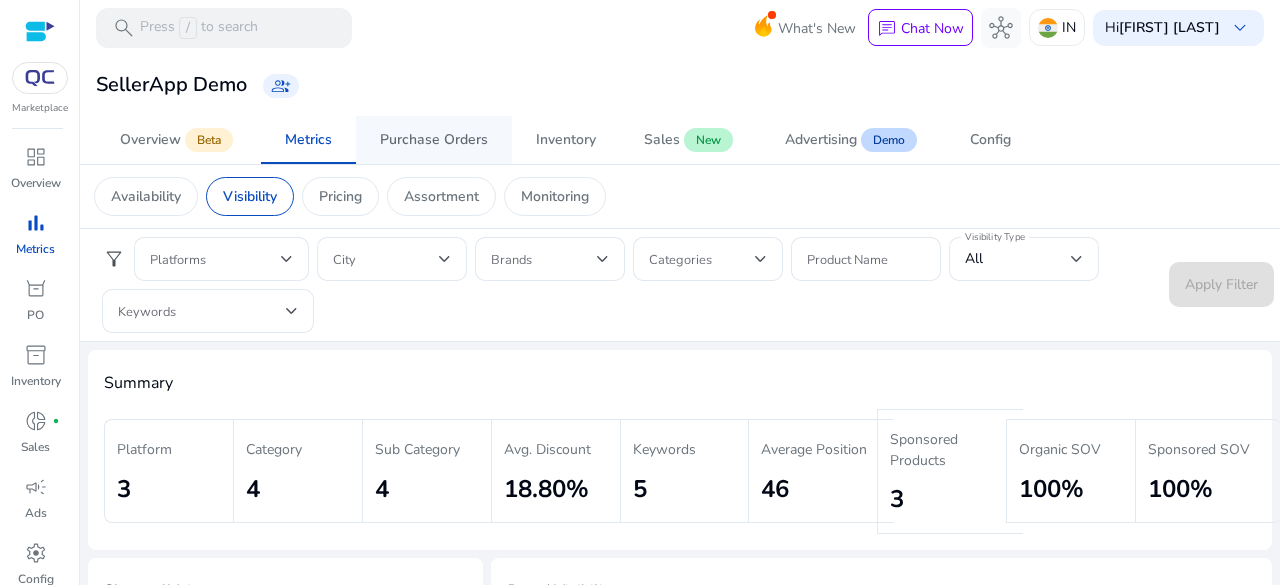 click on "Purchase Orders" at bounding box center (434, 140) 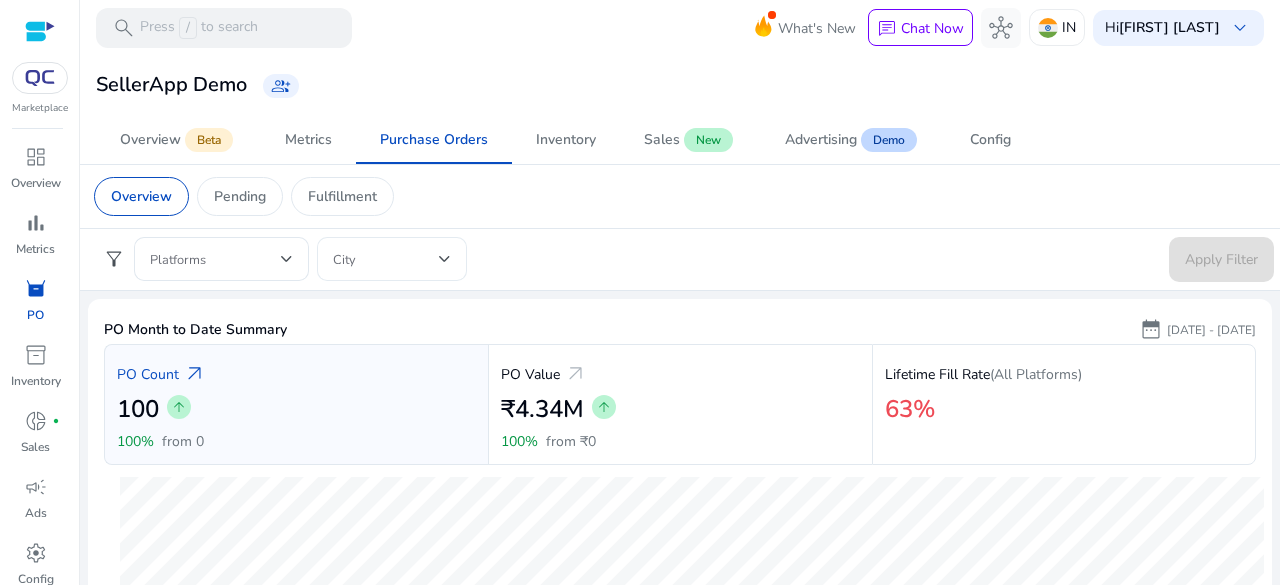 drag, startPoint x: 466, startPoint y: 294, endPoint x: 333, endPoint y: 255, distance: 138.60014 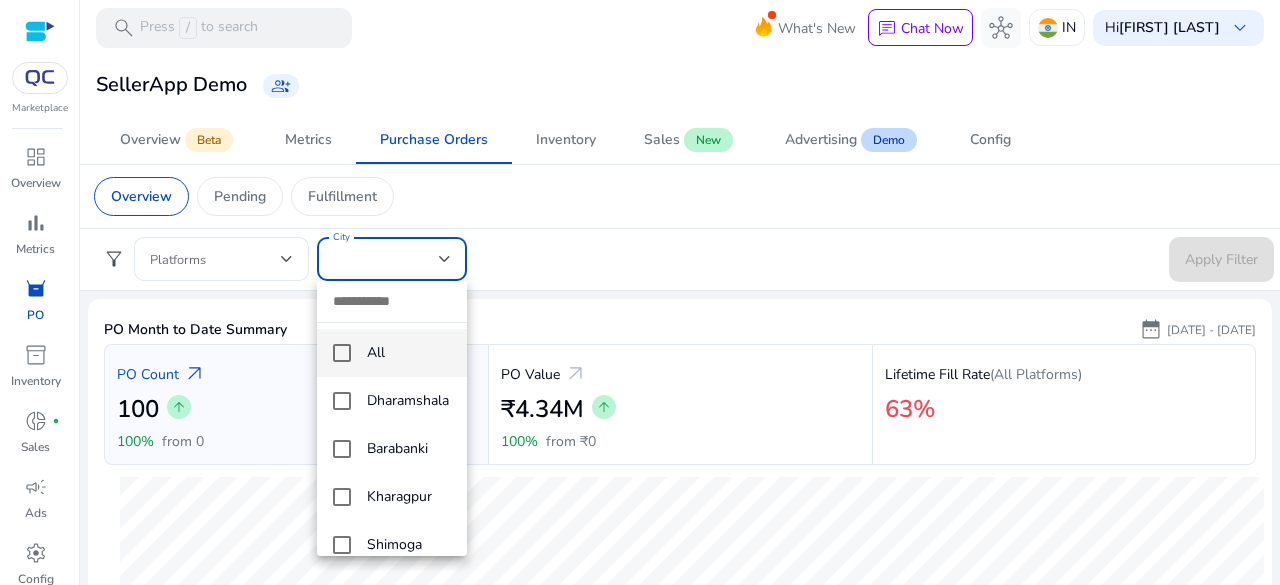 drag, startPoint x: 586, startPoint y: 263, endPoint x: 571, endPoint y: 263, distance: 15 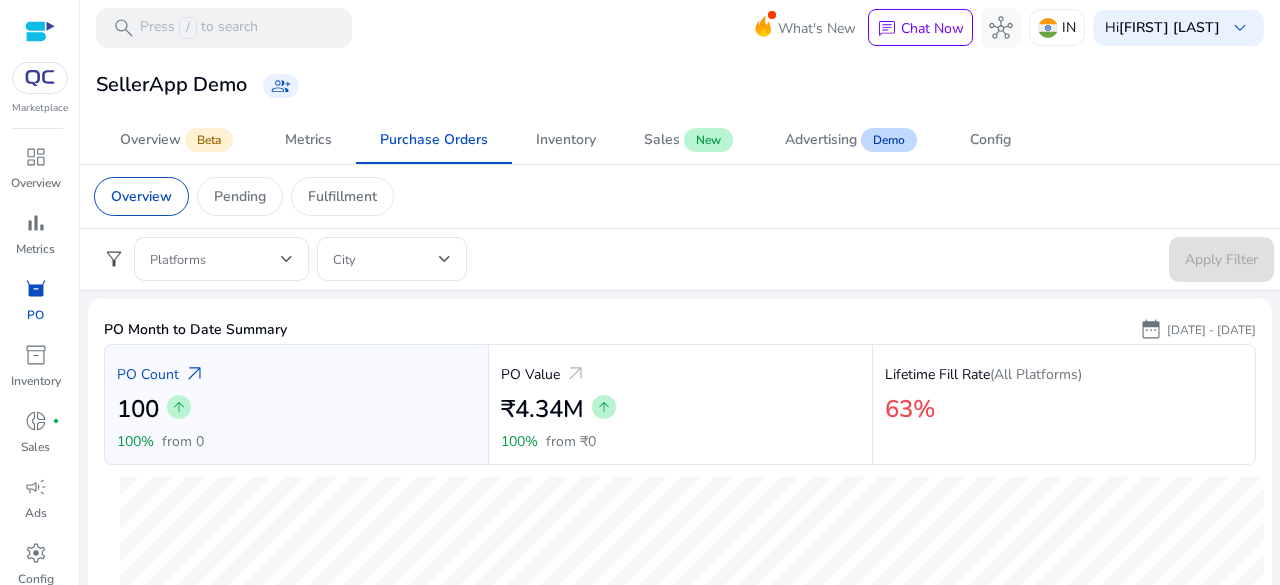scroll, scrollTop: 0, scrollLeft: 0, axis: both 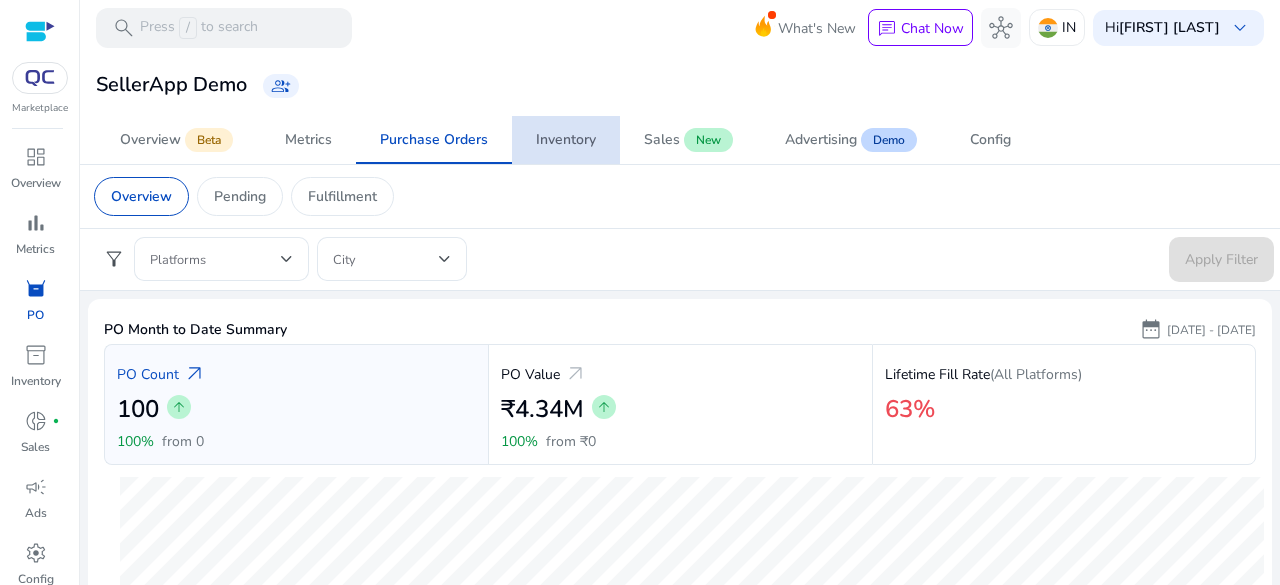 click on "Inventory" at bounding box center (566, 140) 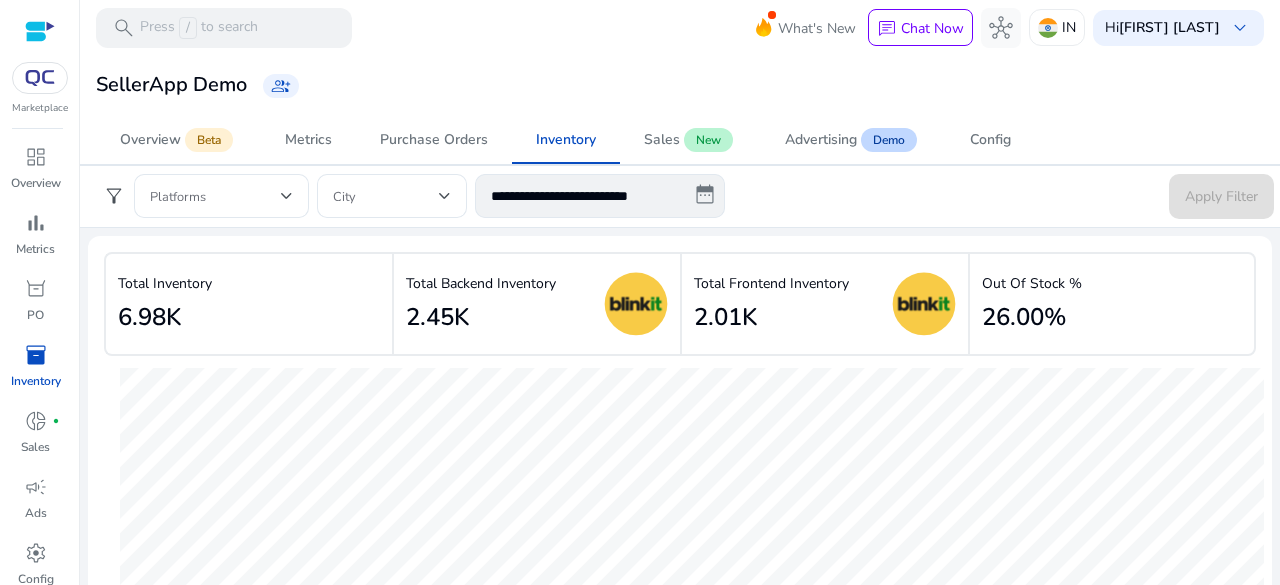 drag, startPoint x: 220, startPoint y: 317, endPoint x: 280, endPoint y: 309, distance: 60.530983 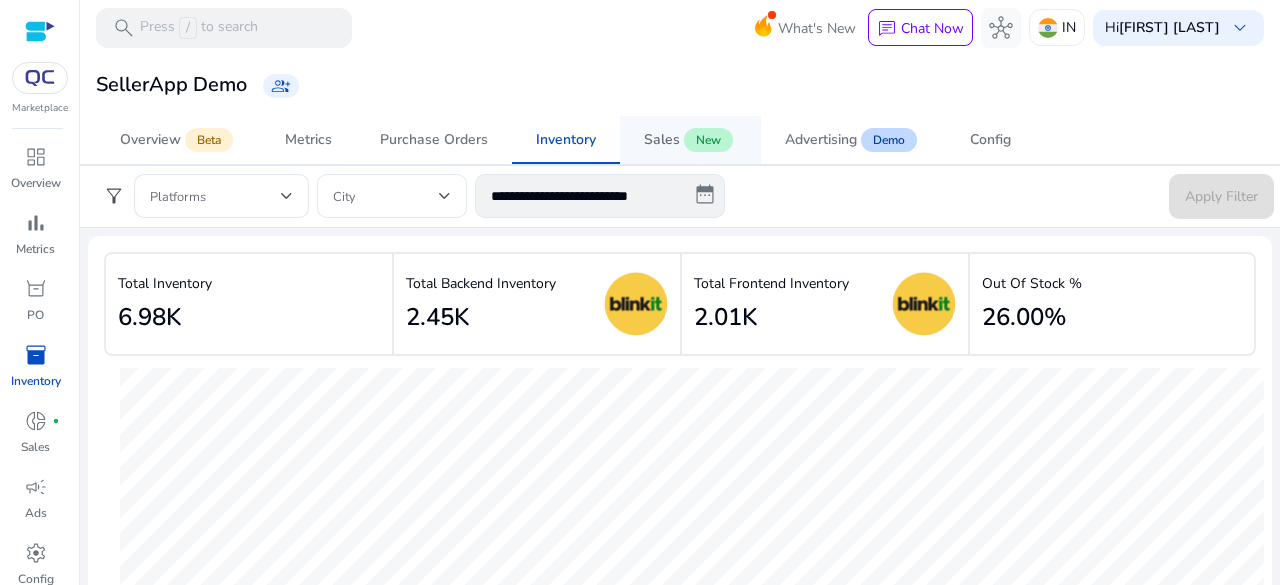 click on "Sales" at bounding box center (662, 140) 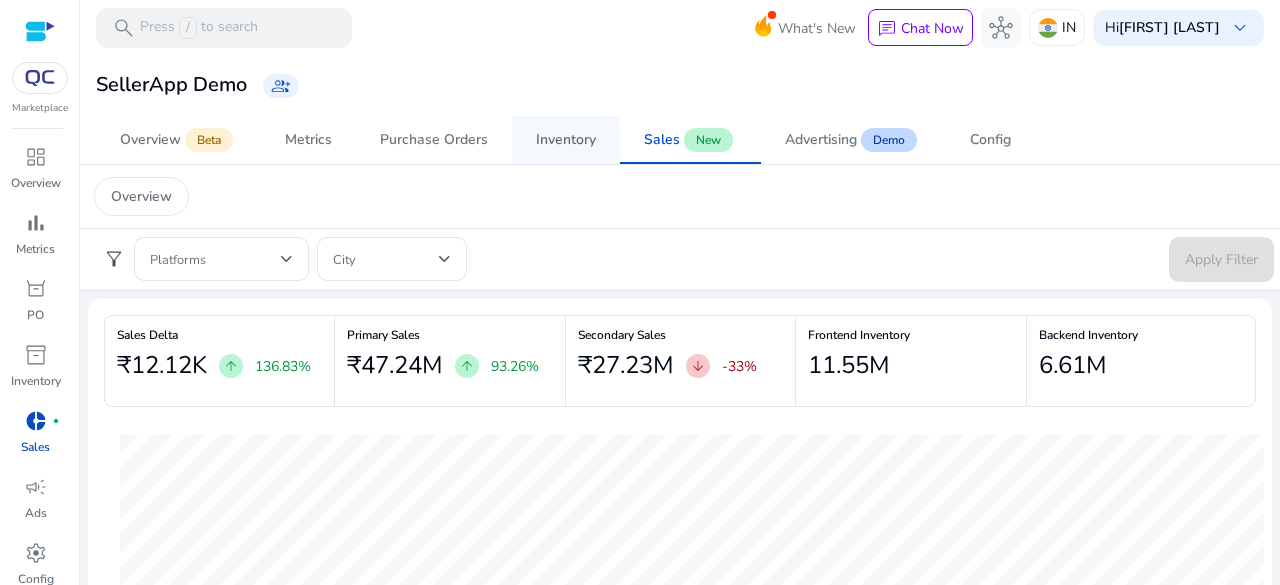 click on "Inventory" at bounding box center (566, 140) 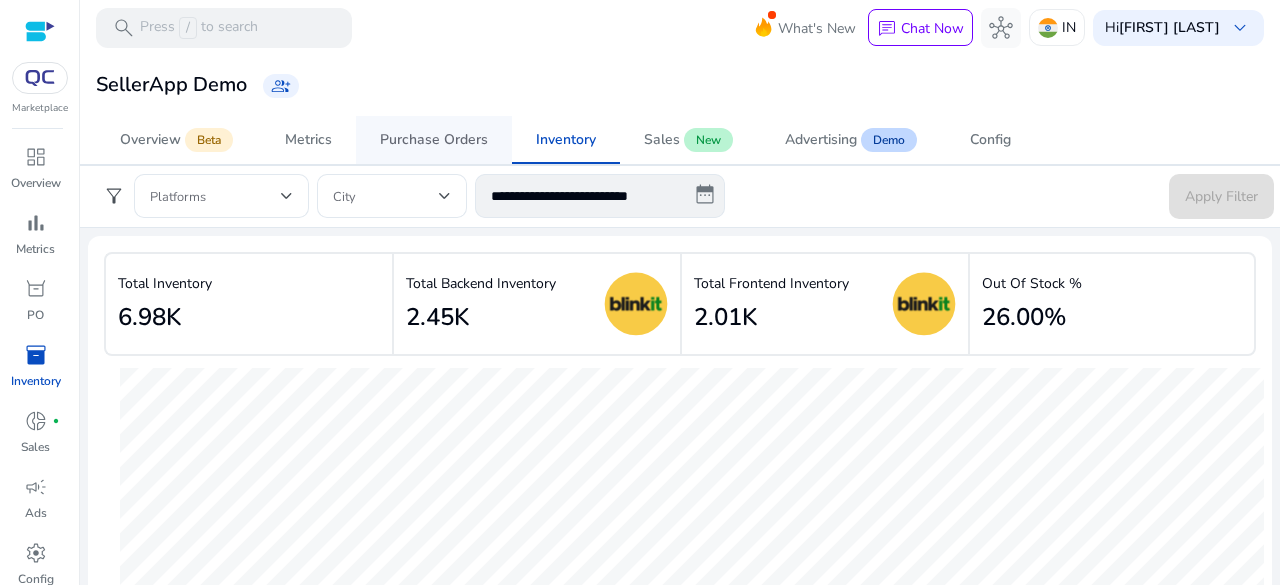 click on "Purchase Orders" at bounding box center [434, 140] 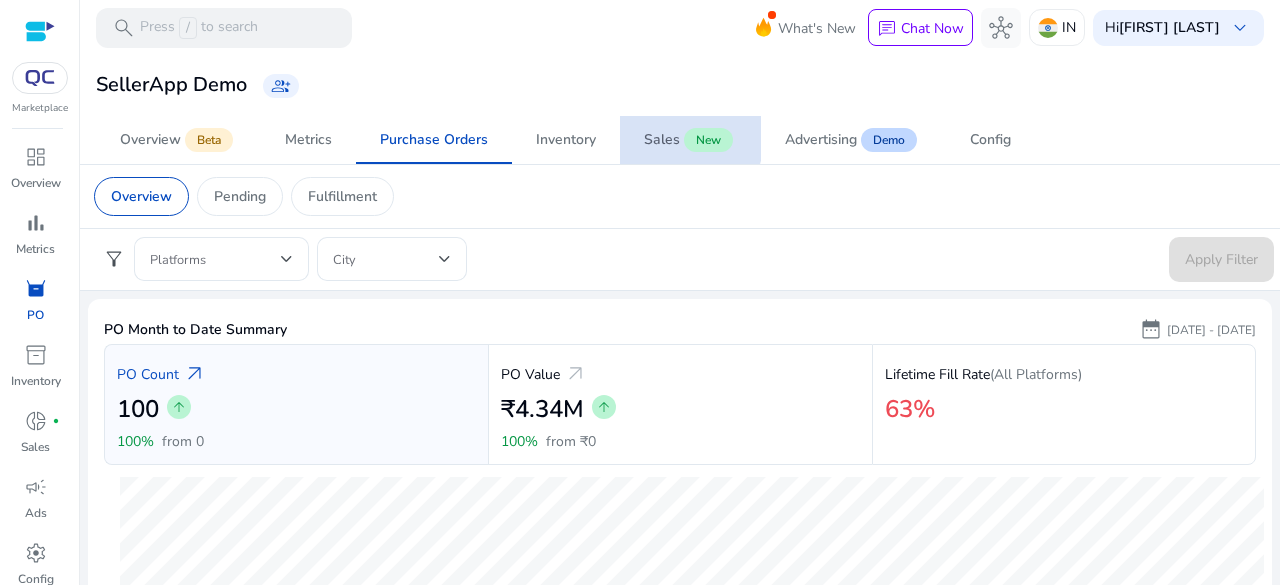 click on "Sales" at bounding box center (662, 140) 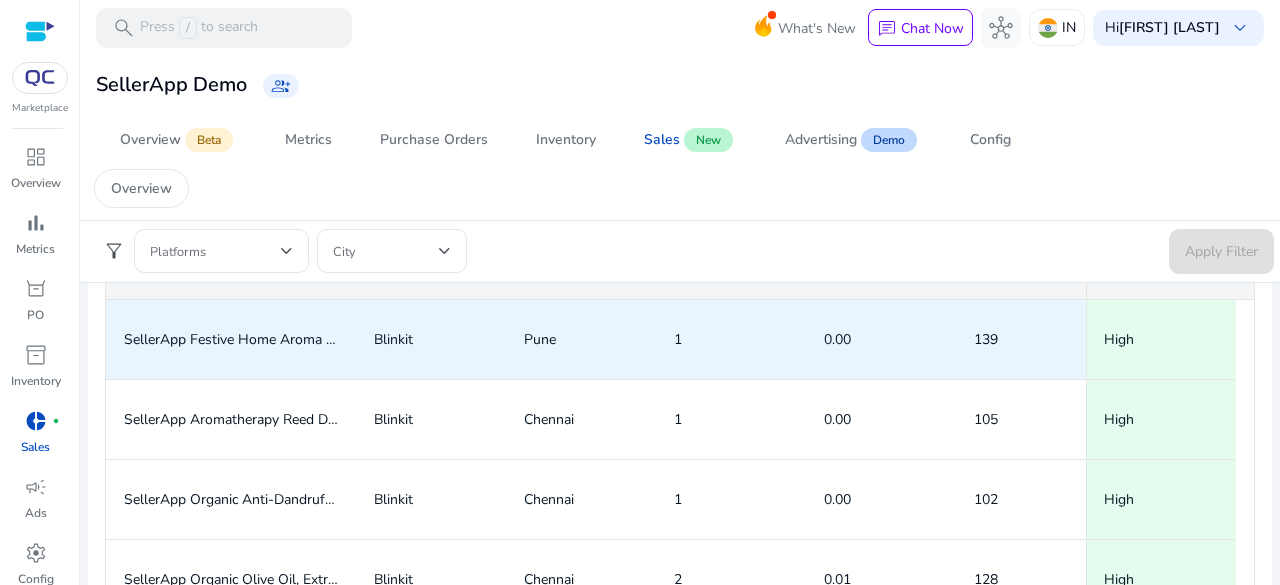 scroll, scrollTop: 1176, scrollLeft: 0, axis: vertical 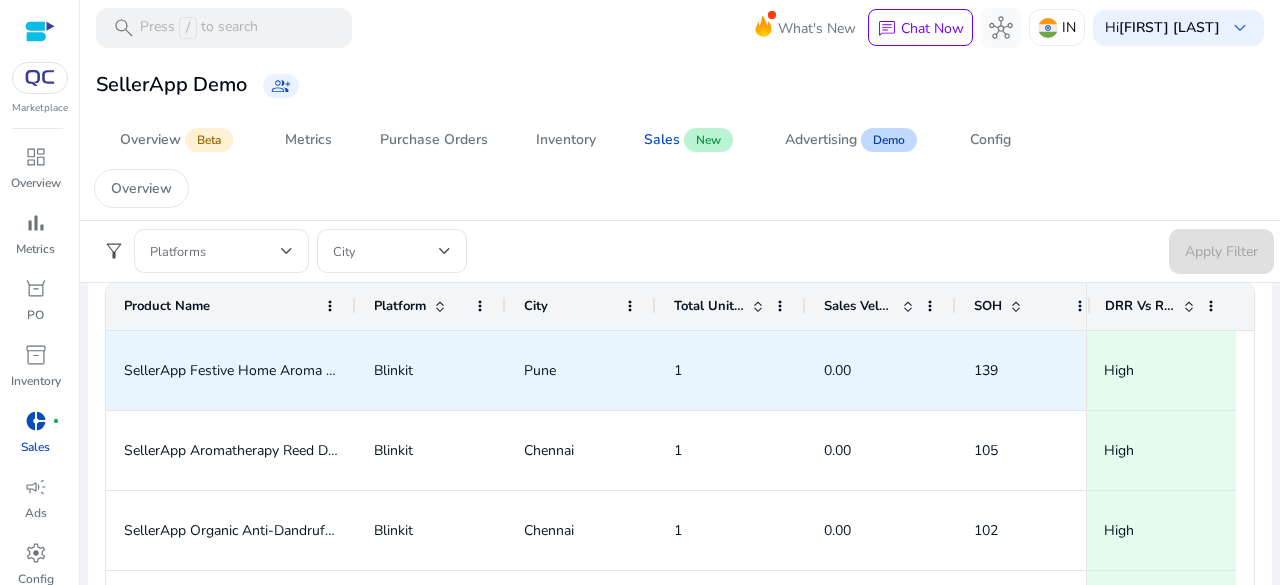 click on "SellerApp Festive Home Aroma Oil Set (Pack of 8)" 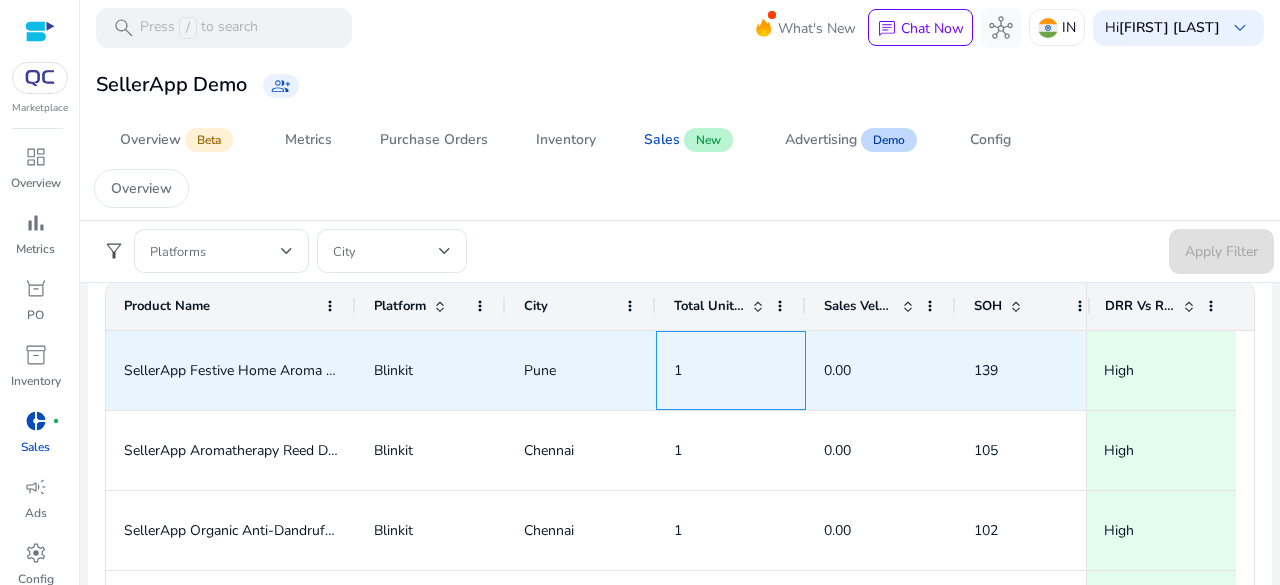 click on "1" 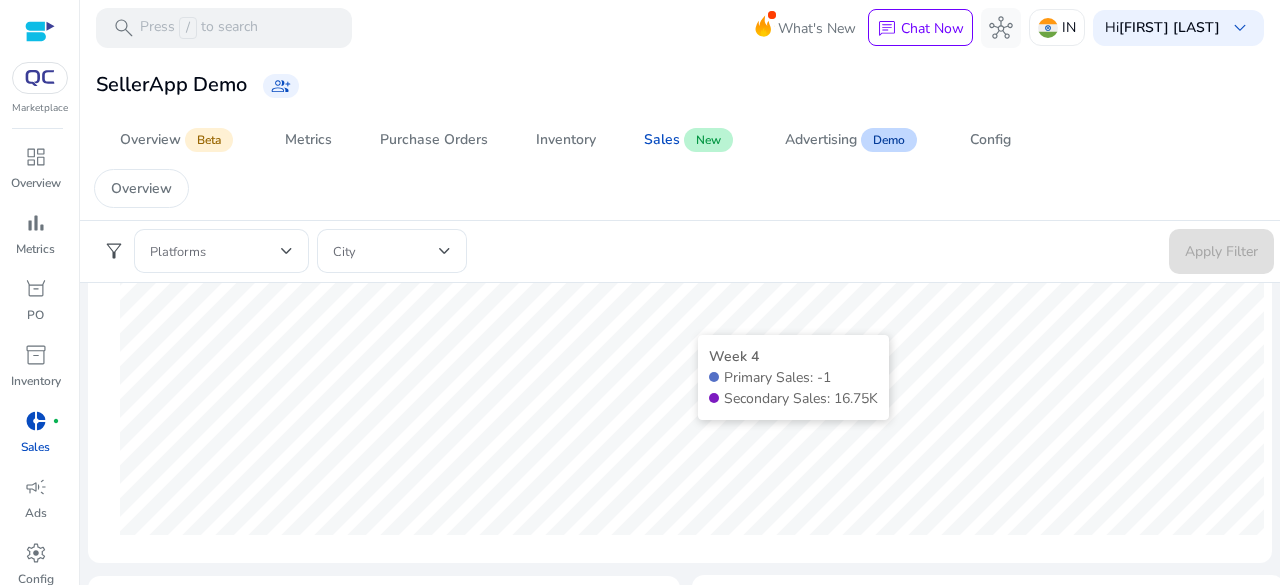 scroll, scrollTop: 0, scrollLeft: 0, axis: both 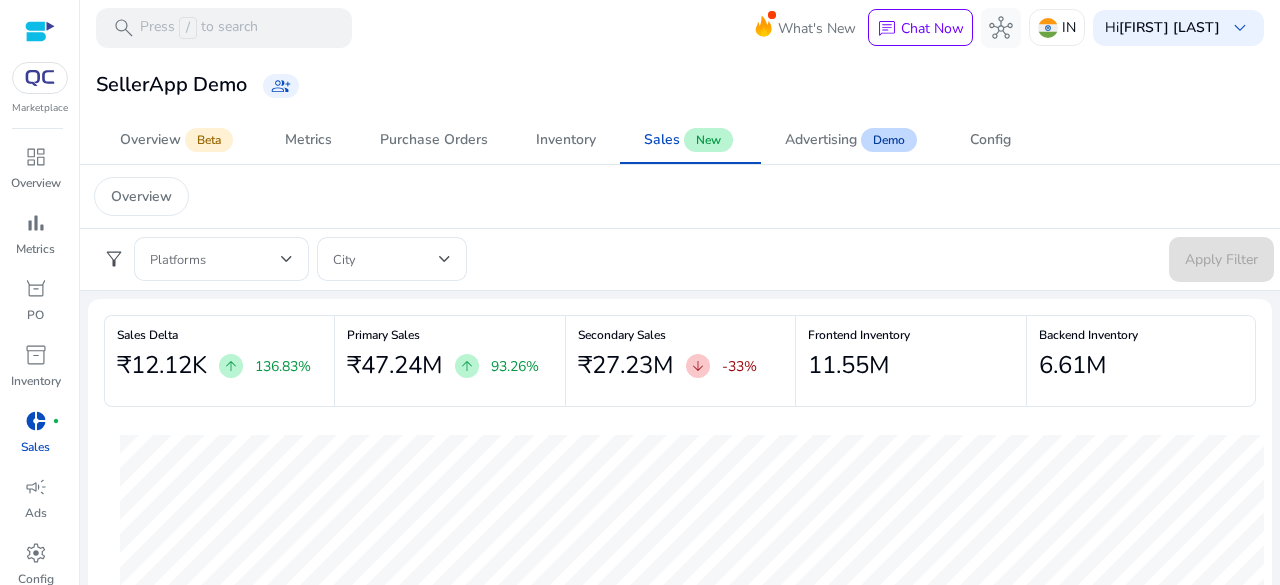 drag, startPoint x: 715, startPoint y: 395, endPoint x: 450, endPoint y: 412, distance: 265.5447 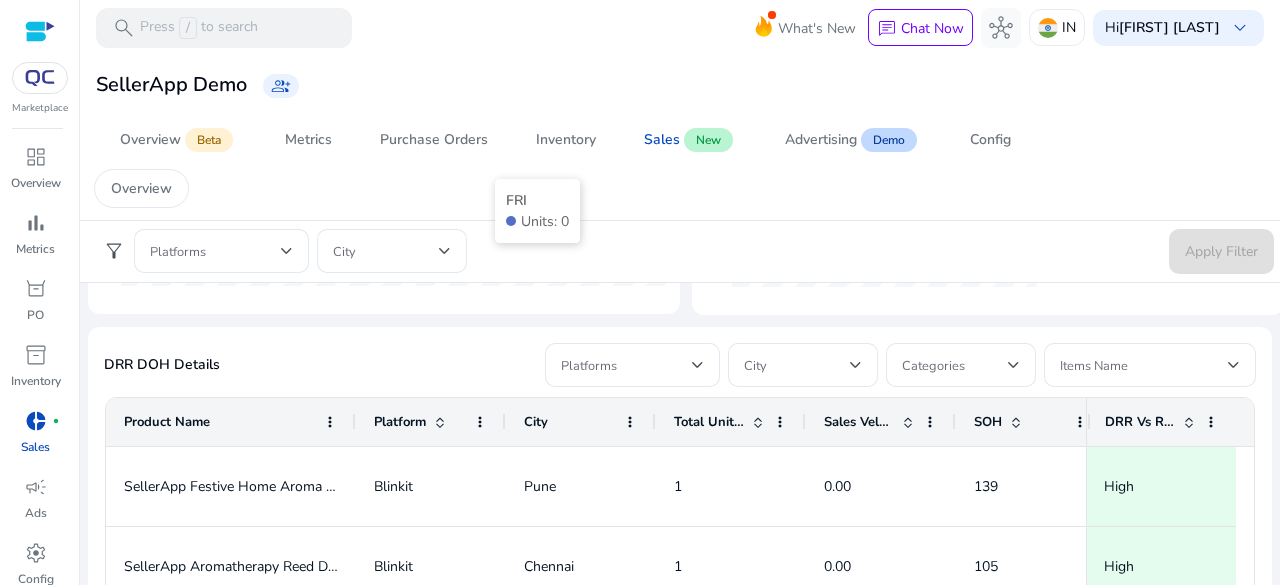 scroll, scrollTop: 1100, scrollLeft: 0, axis: vertical 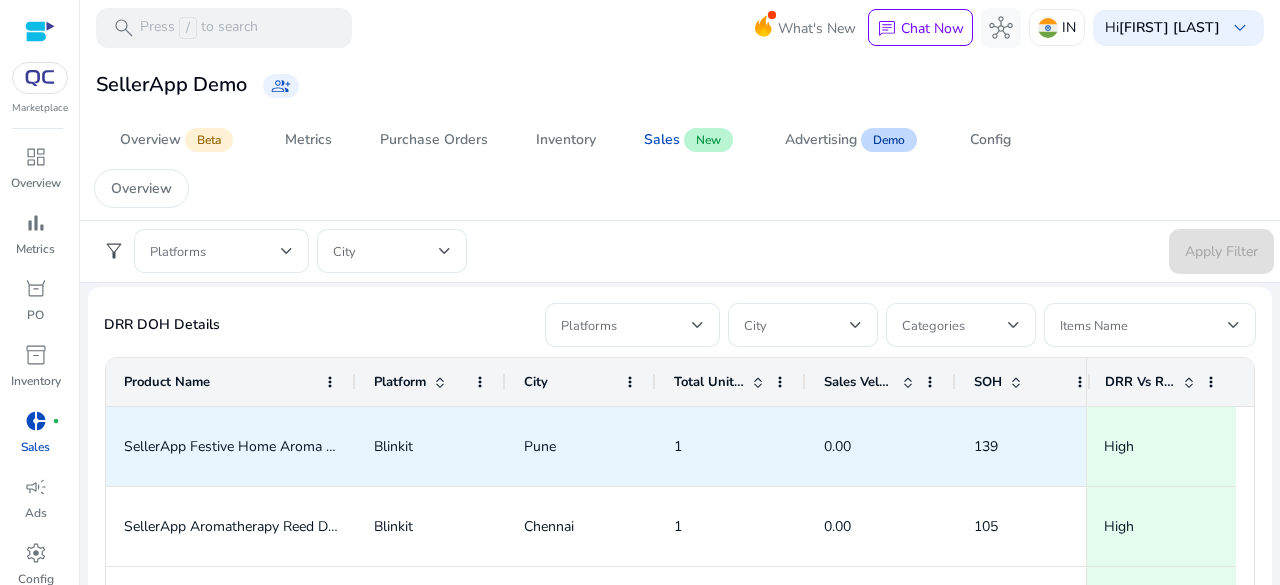 click on "SellerApp Festive Home Aroma Oil Set (Pack of 8)" 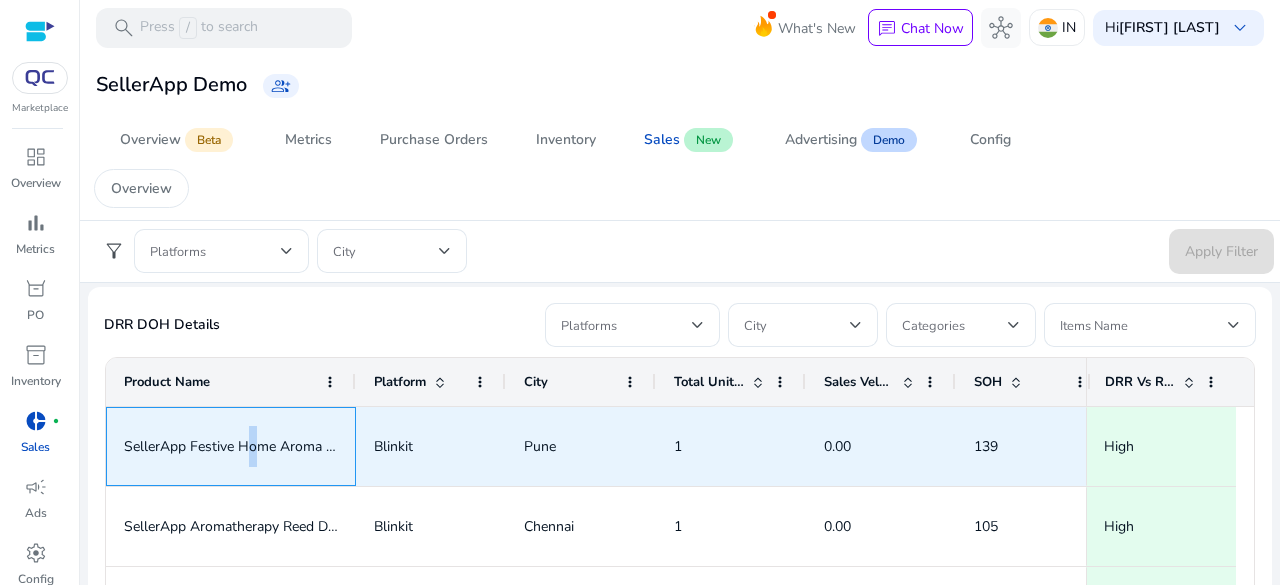 click on "SellerApp Festive Home Aroma Oil Set (Pack of 8)" 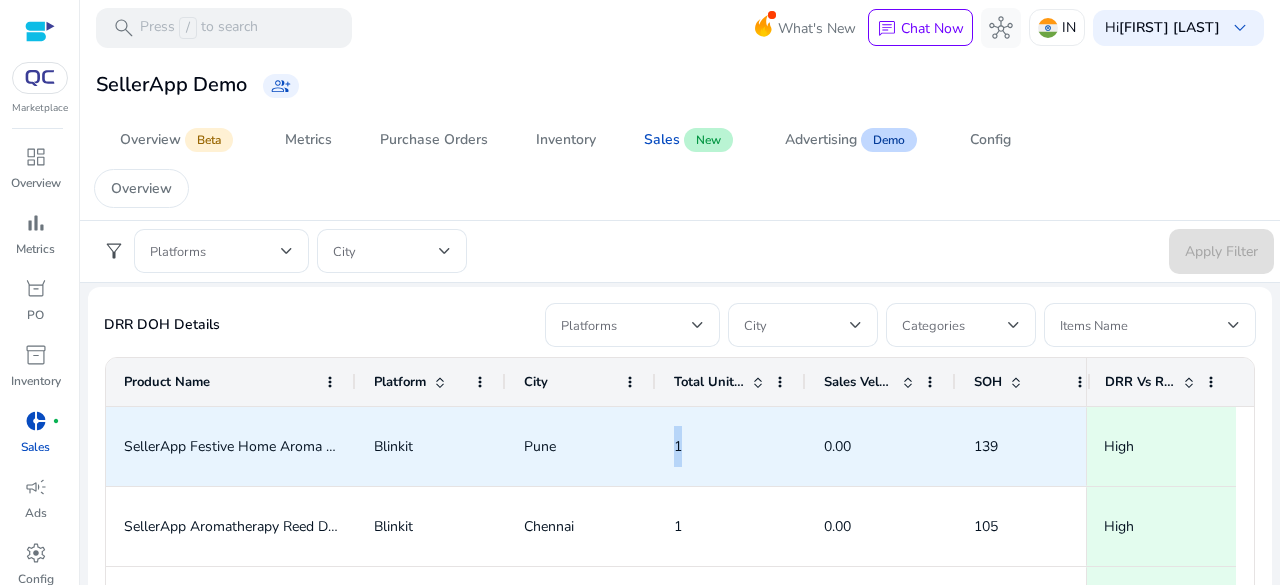 drag, startPoint x: 682, startPoint y: 471, endPoint x: 879, endPoint y: 474, distance: 197.02284 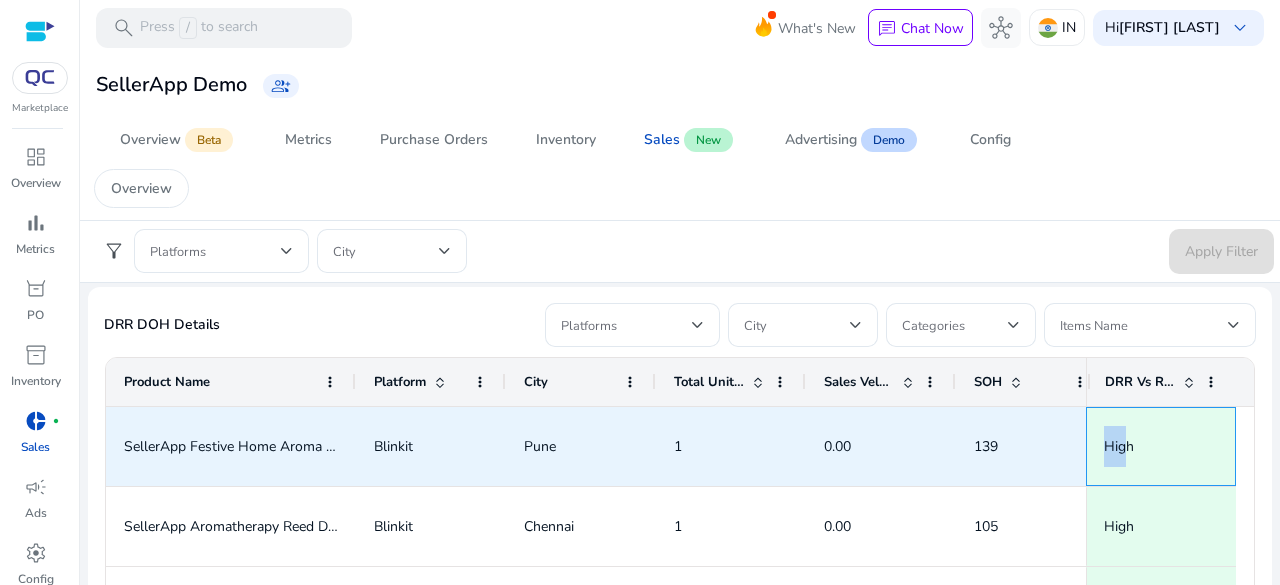 drag, startPoint x: 1109, startPoint y: 453, endPoint x: 1138, endPoint y: 461, distance: 30.083218 